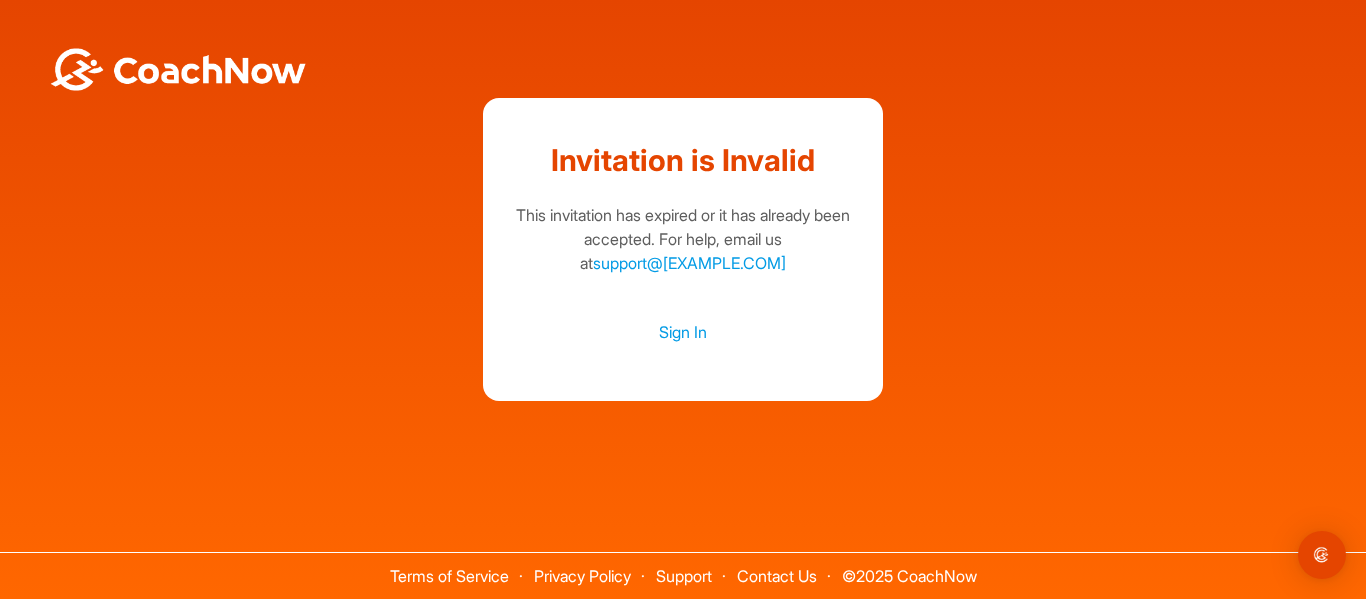 scroll, scrollTop: 0, scrollLeft: 0, axis: both 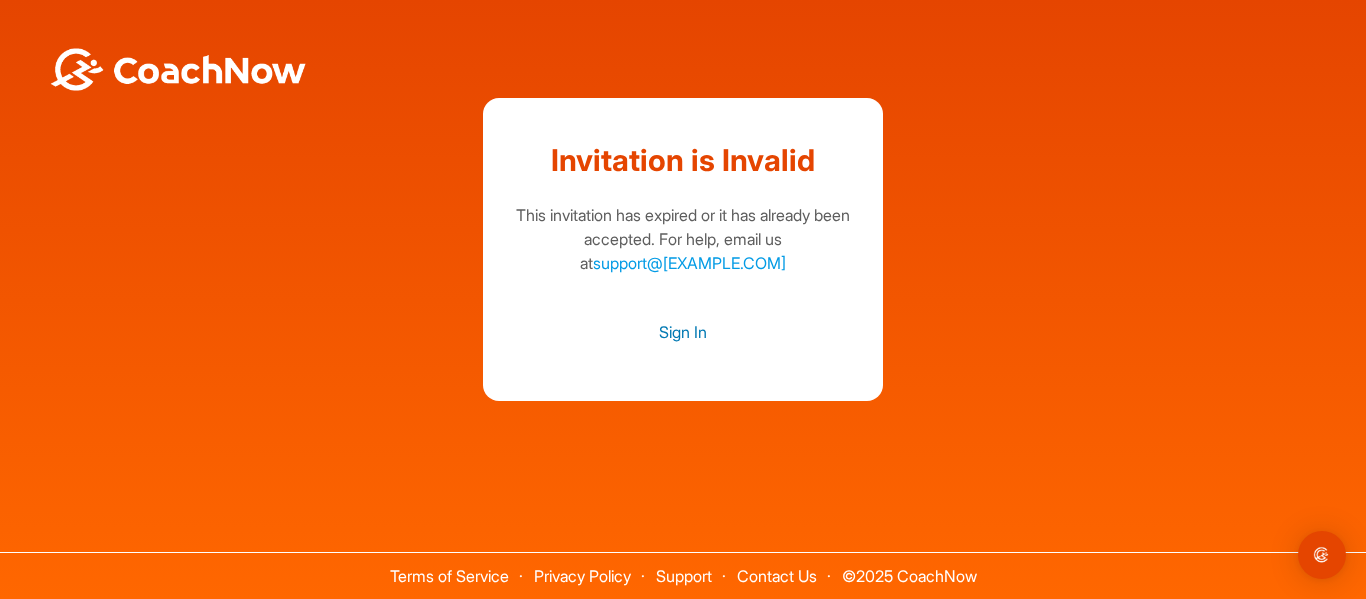 click on "Sign In" at bounding box center [683, 332] 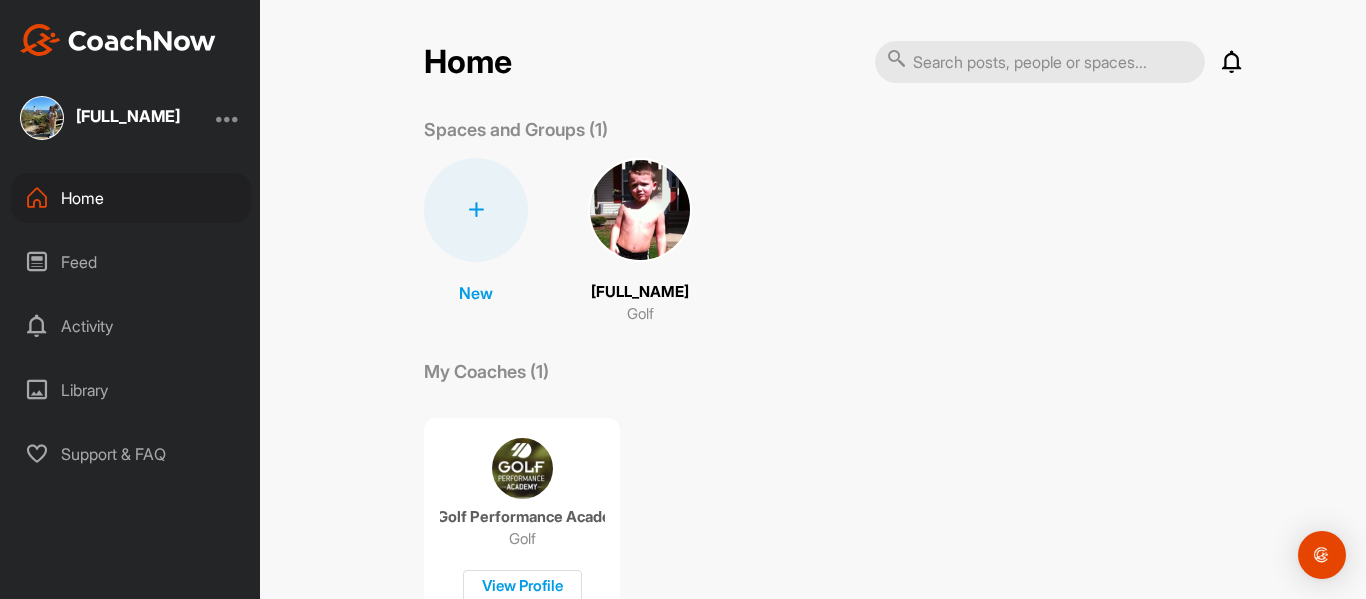click at bounding box center [640, 210] 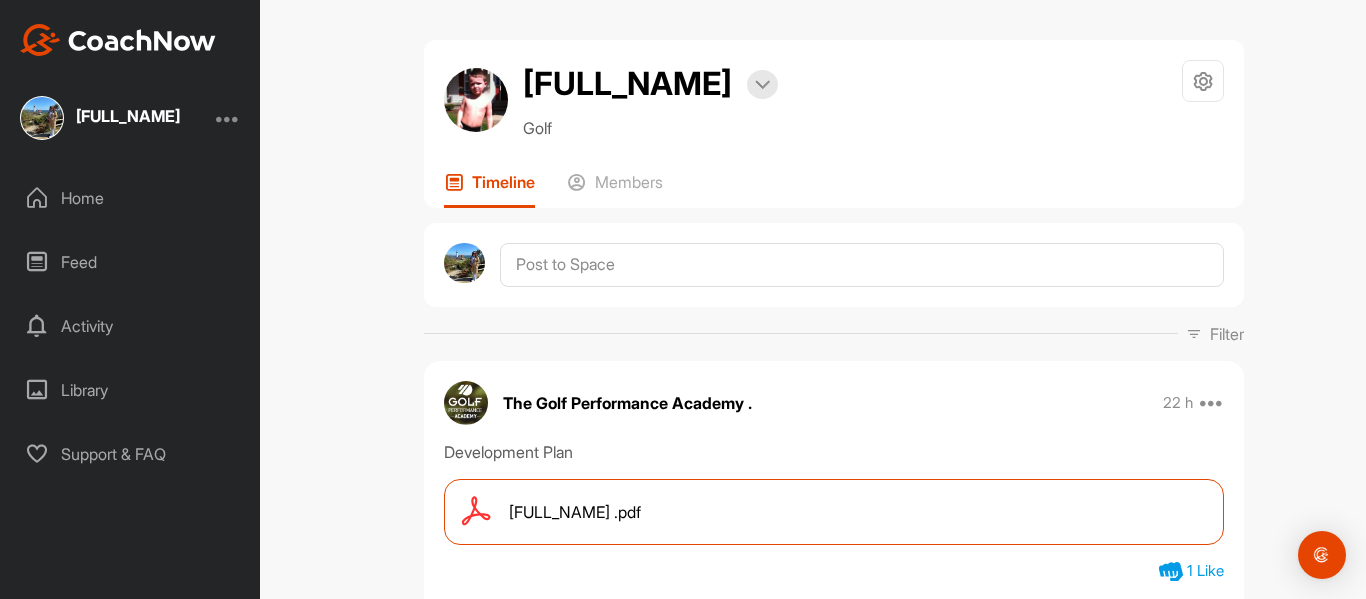 click on "[LAST] .pdf" at bounding box center [834, 512] 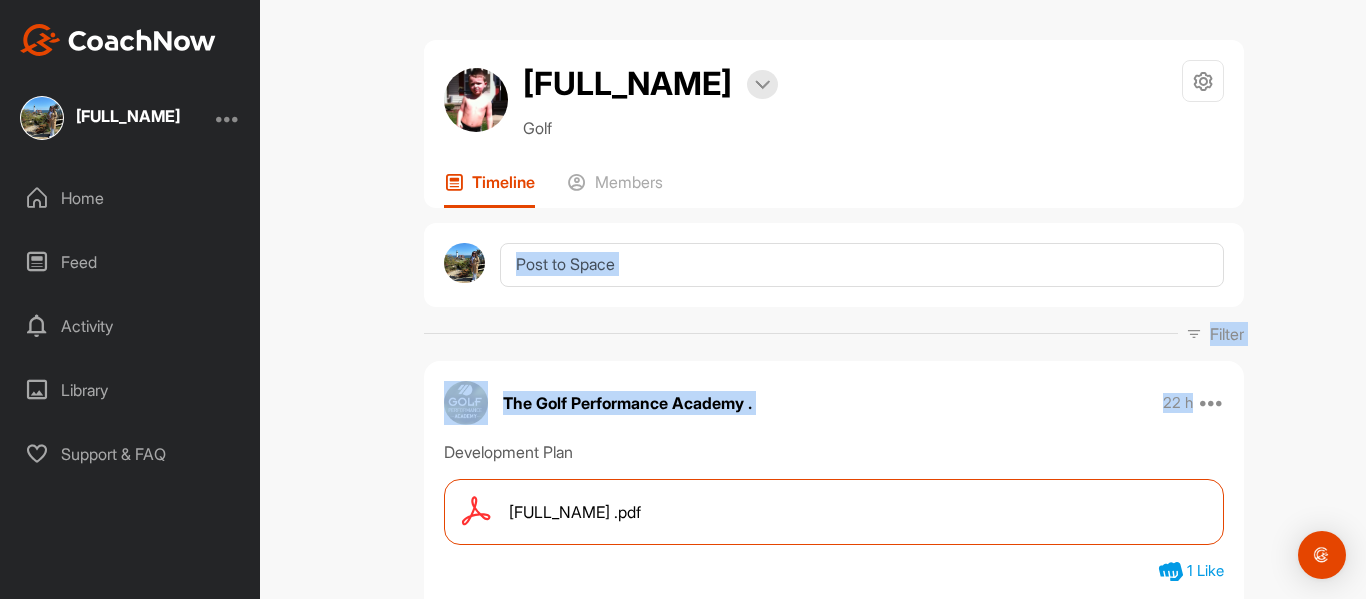 drag, startPoint x: 1320, startPoint y: 373, endPoint x: 1328, endPoint y: 261, distance: 112.28535 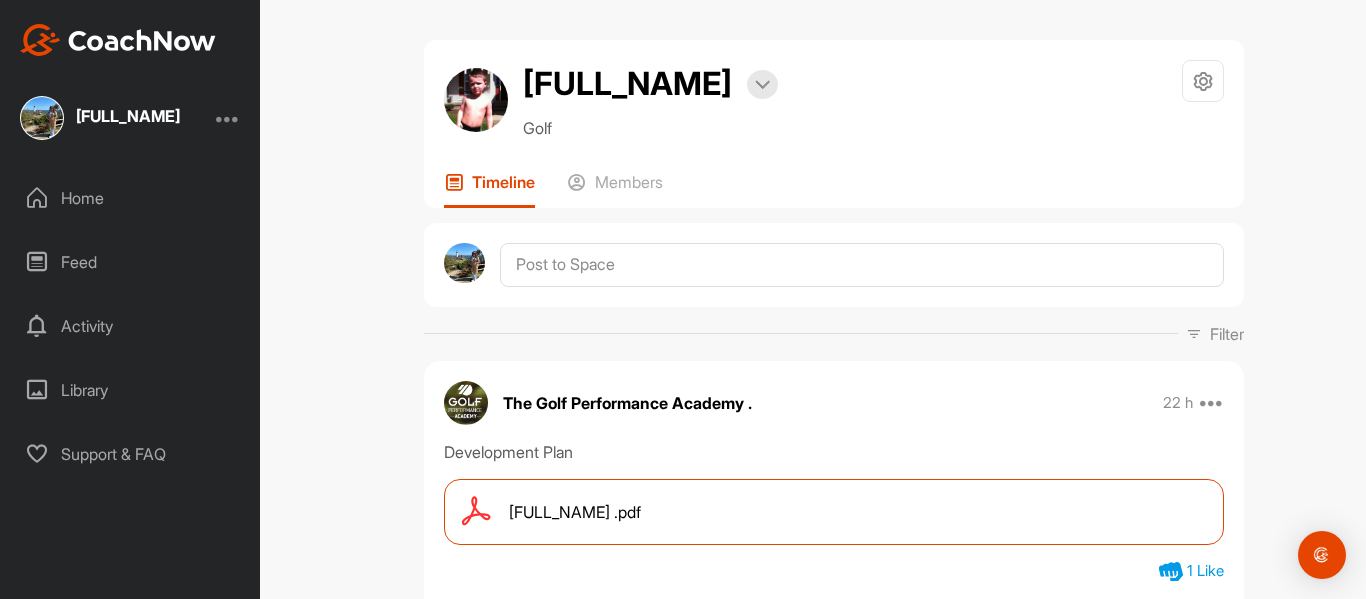 click on "Activity" at bounding box center (131, 326) 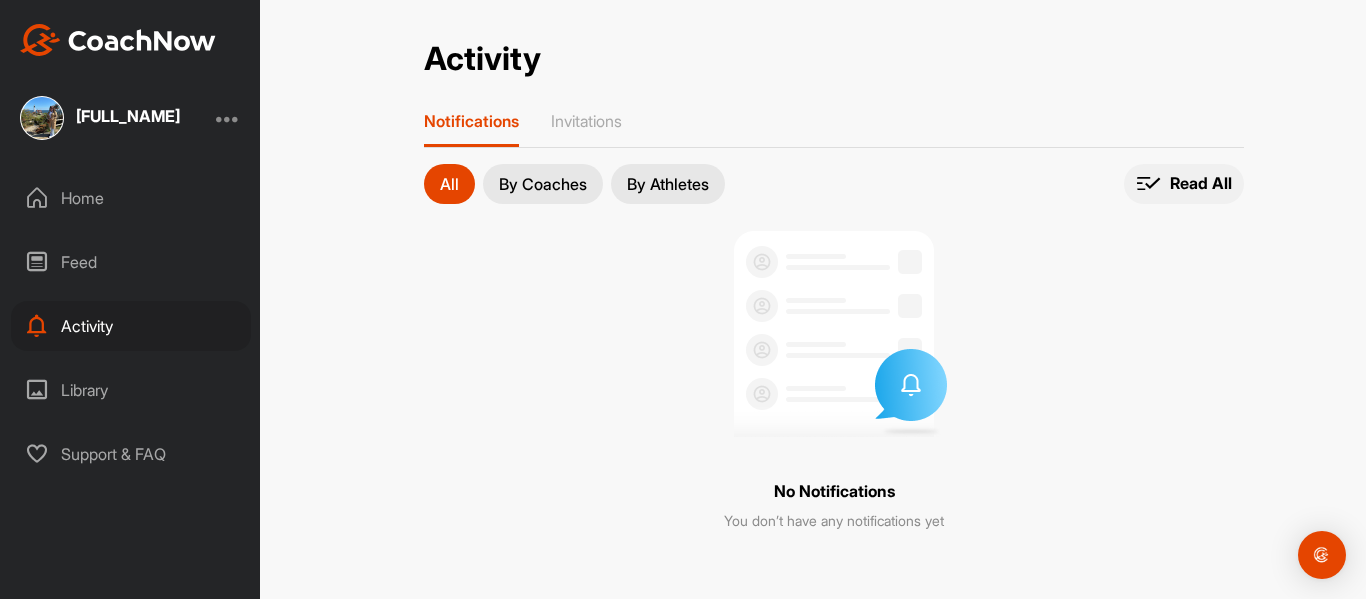 click on "Read All" at bounding box center (1201, 183) 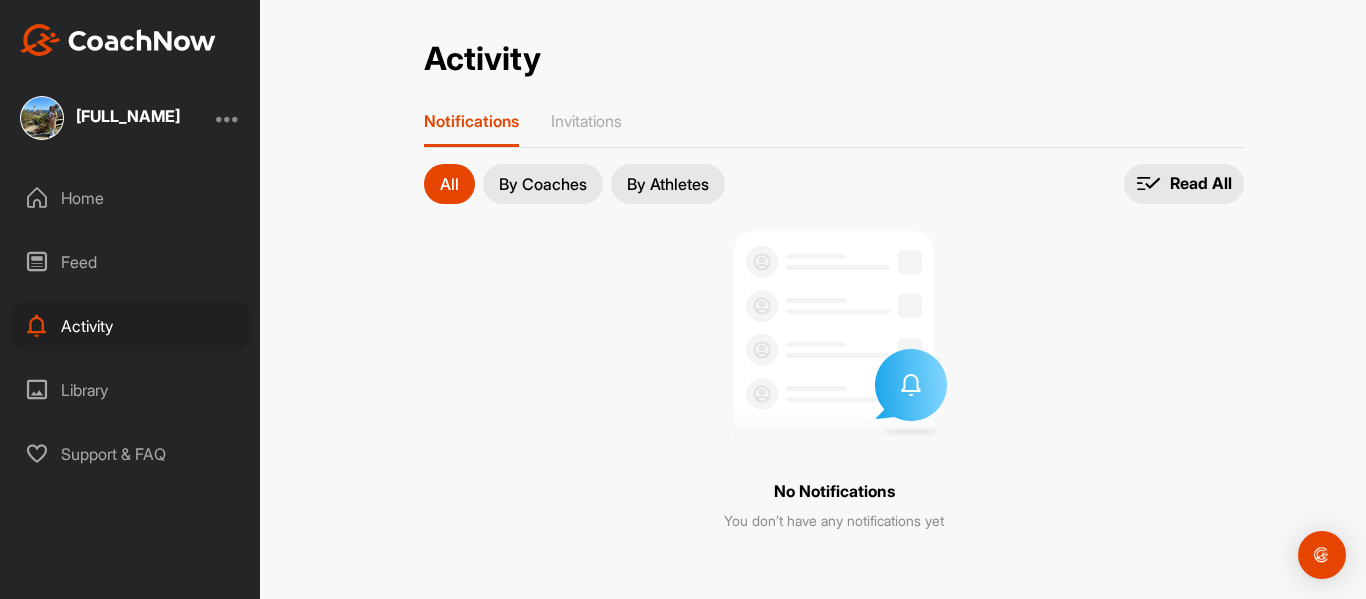 click on "By Athletes" at bounding box center (668, 184) 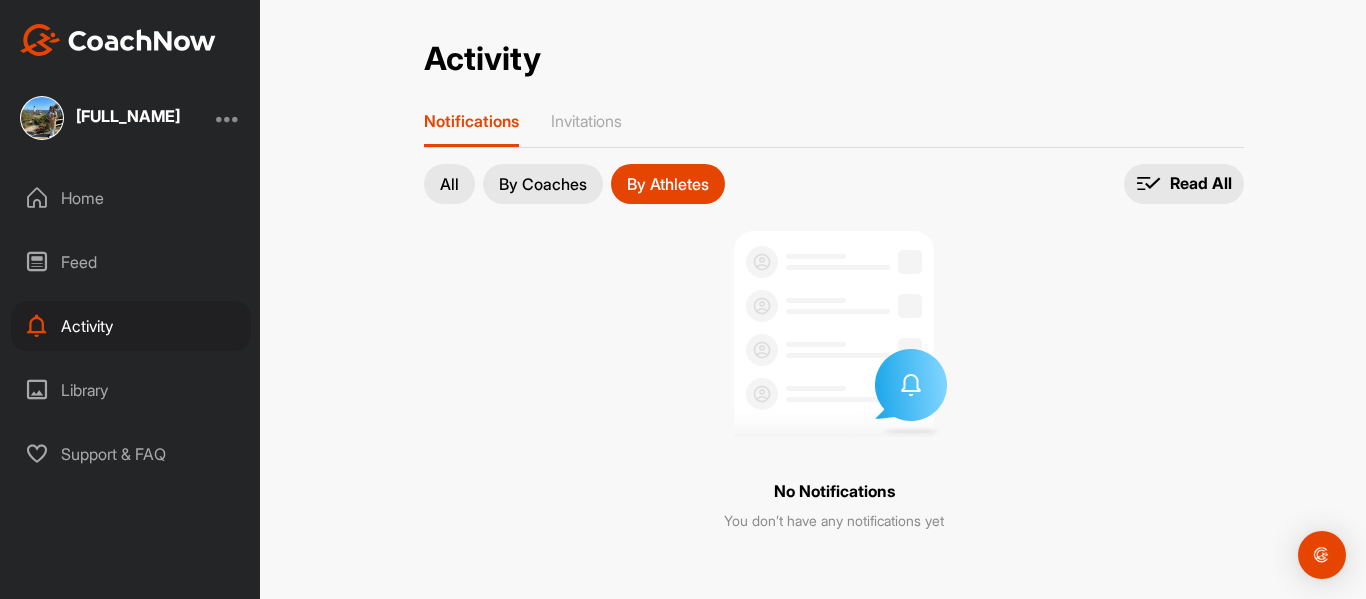 click on "By Coaches" at bounding box center (543, 184) 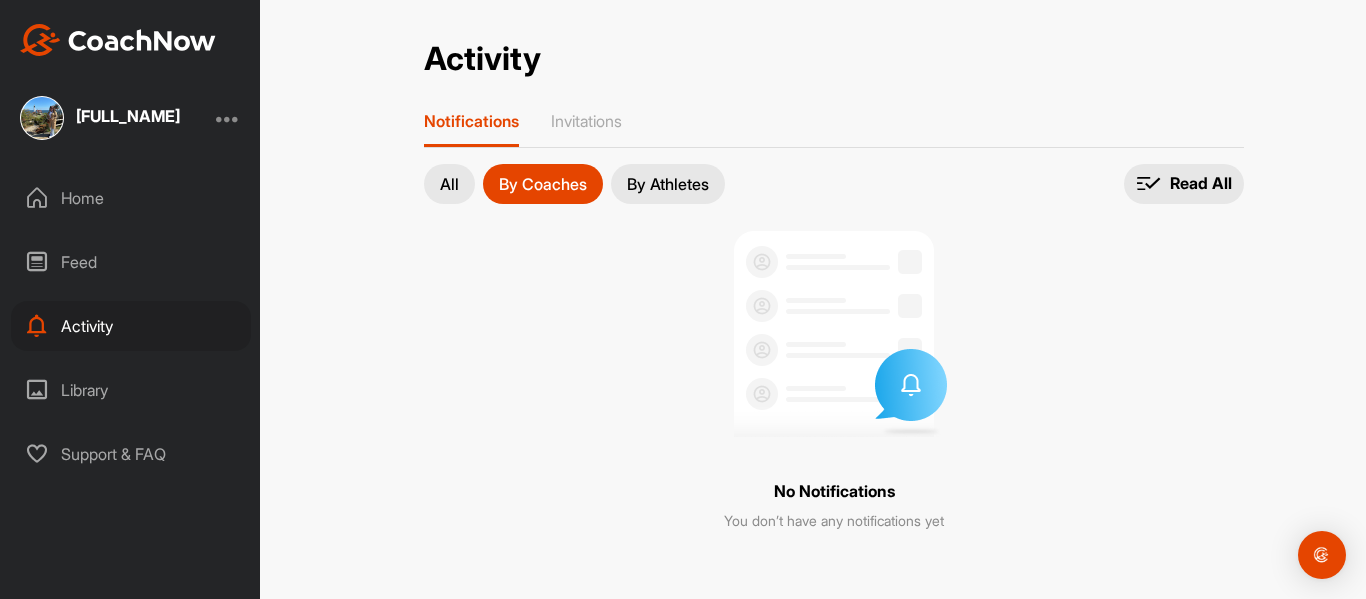 click on "All" at bounding box center [449, 184] 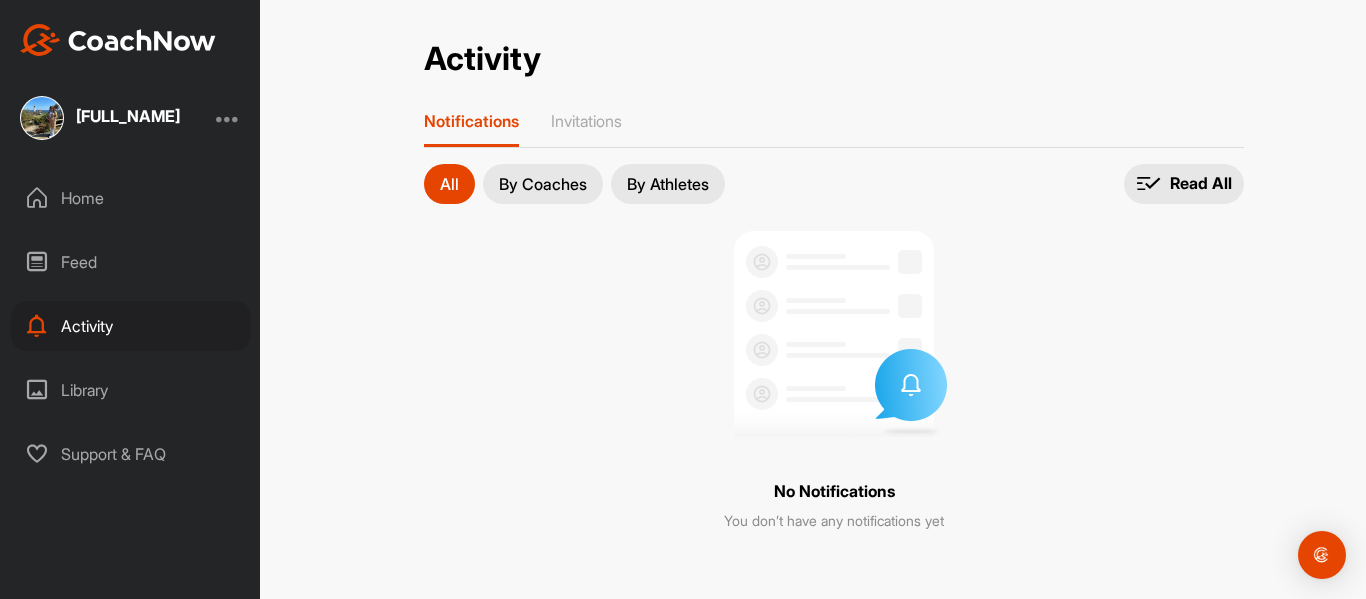 click on "[FIRST] [LAST]" at bounding box center (128, 116) 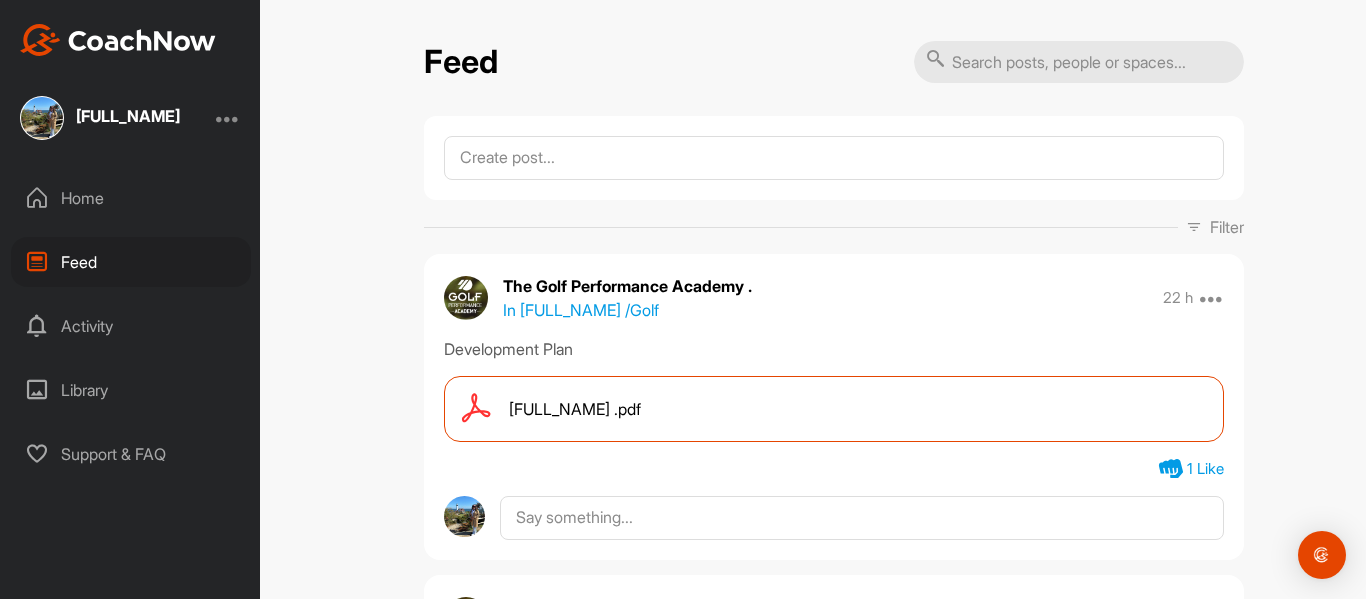 click on "In Holden Mutz   /  Golf" at bounding box center [581, 310] 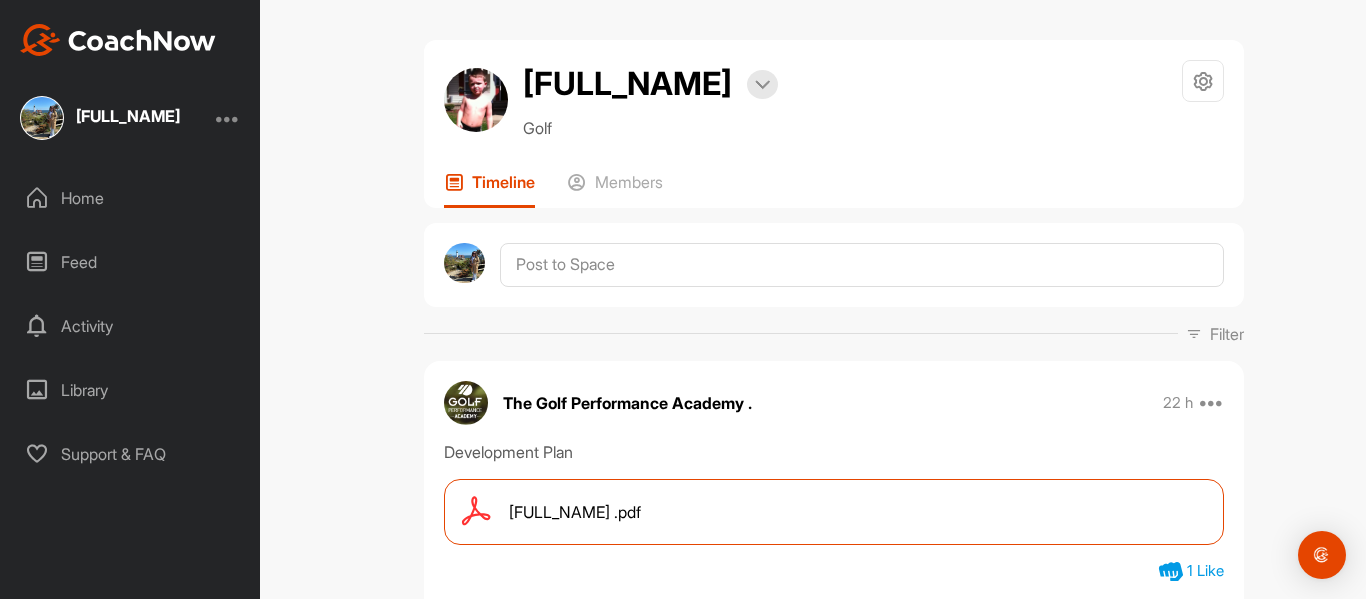 click on "[LAST] .pdf" at bounding box center (575, 512) 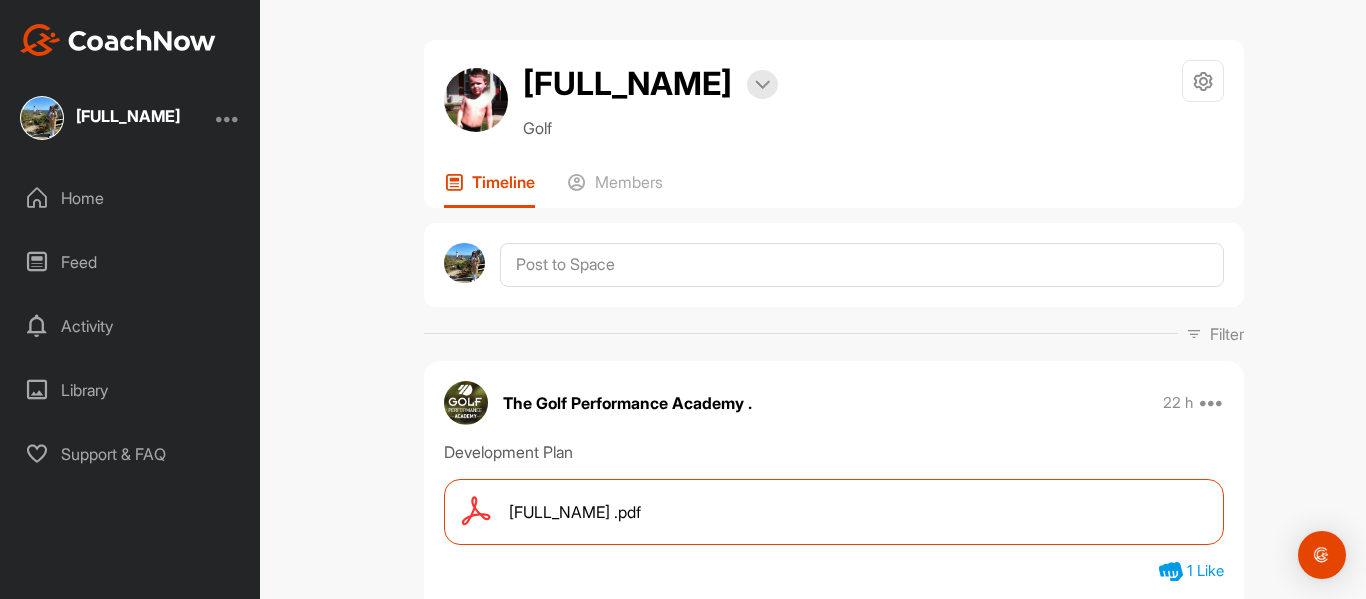 click on "Home" at bounding box center [131, 198] 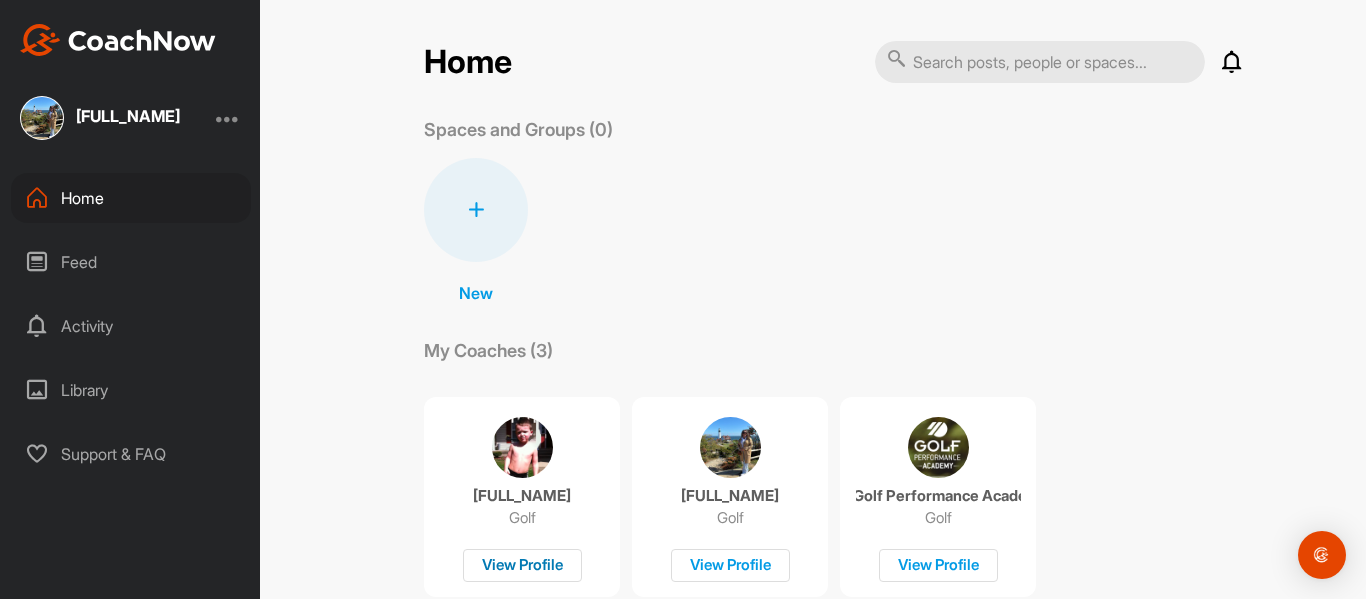 click on "View Profile" at bounding box center [522, 565] 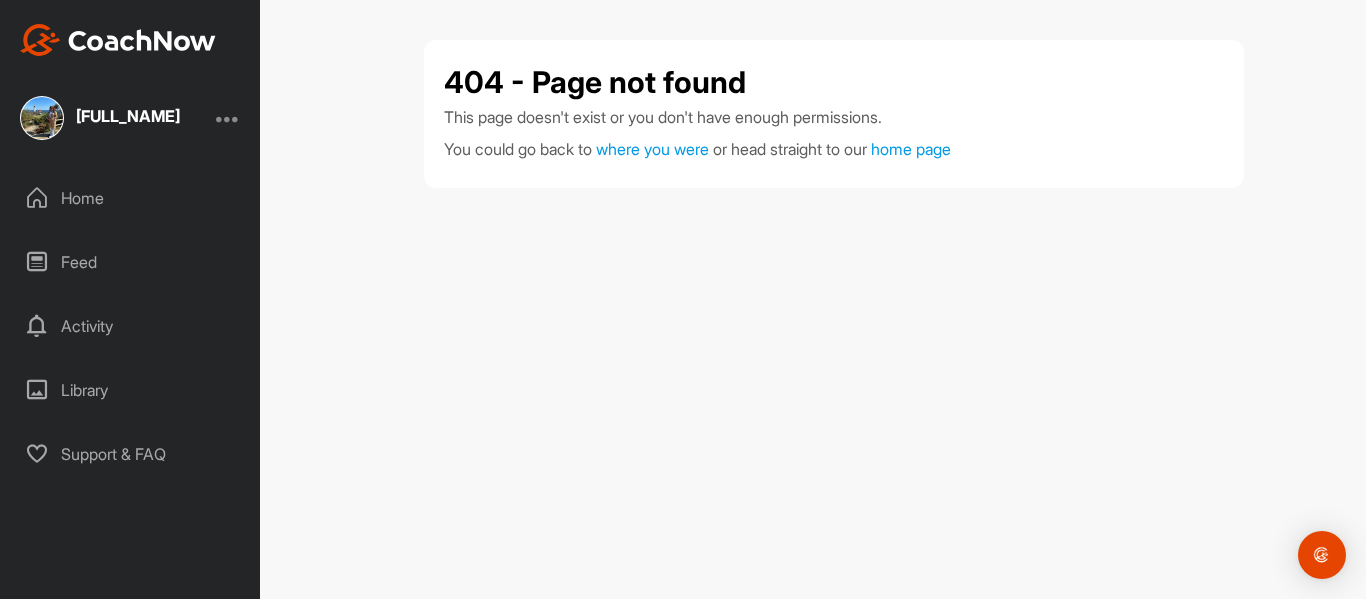 click on "Library" at bounding box center [131, 390] 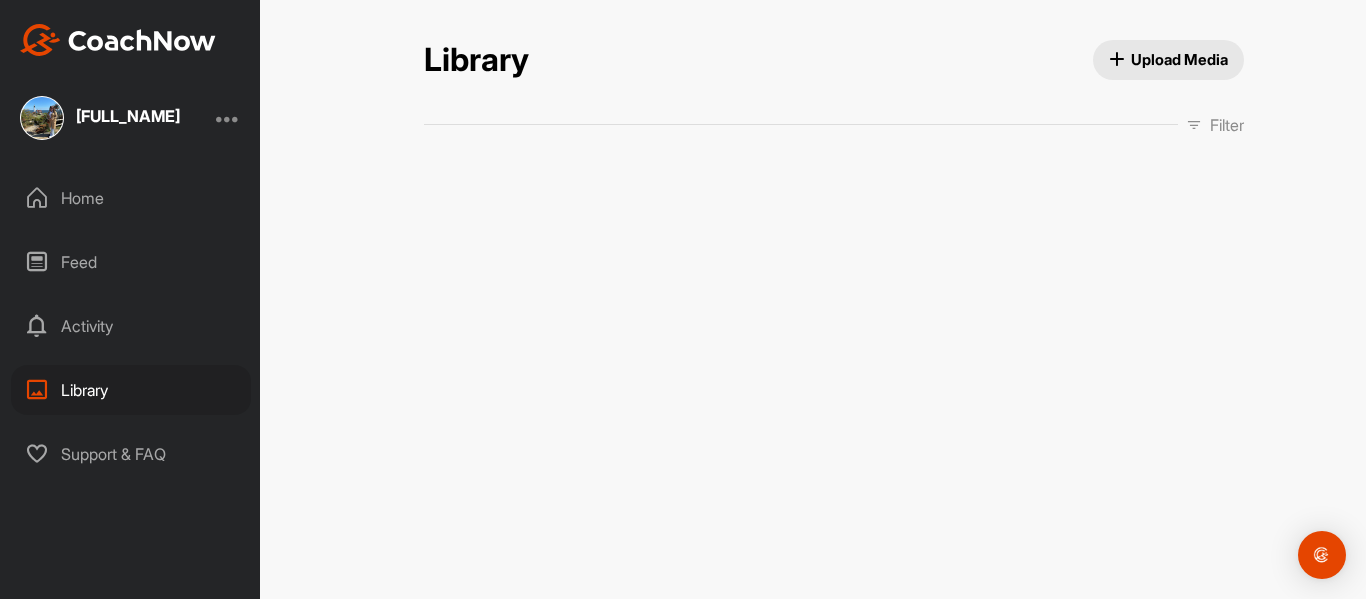 click on "Library" at bounding box center (131, 390) 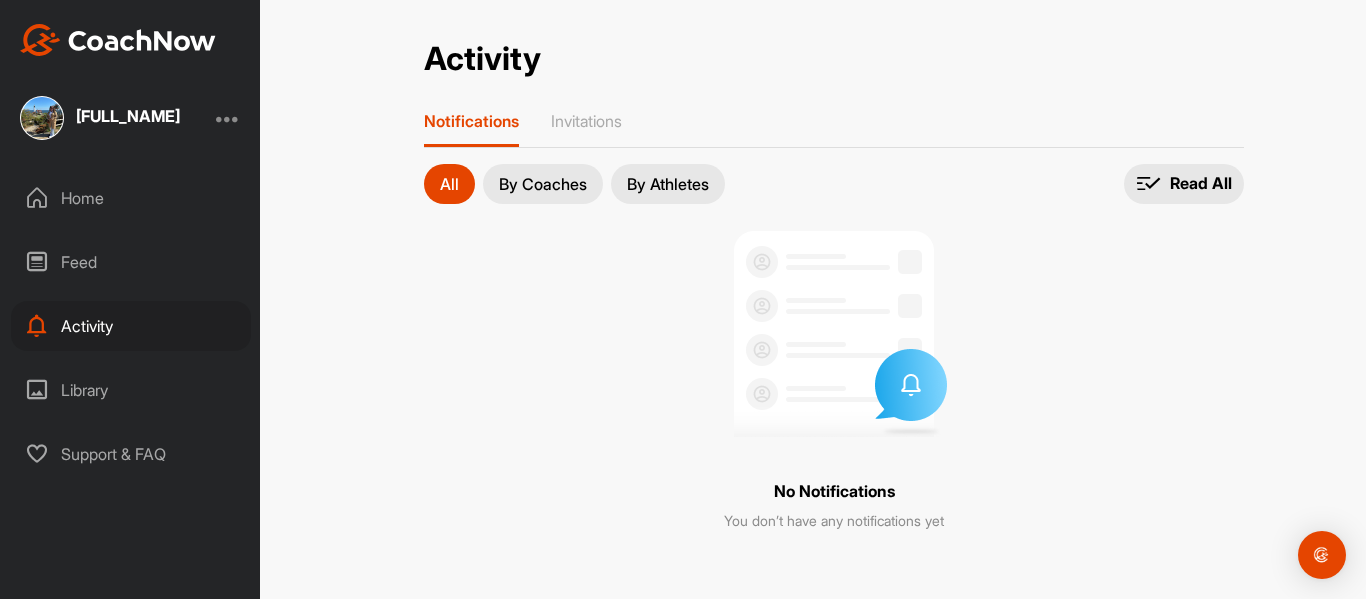 click on "By Coaches" at bounding box center (543, 184) 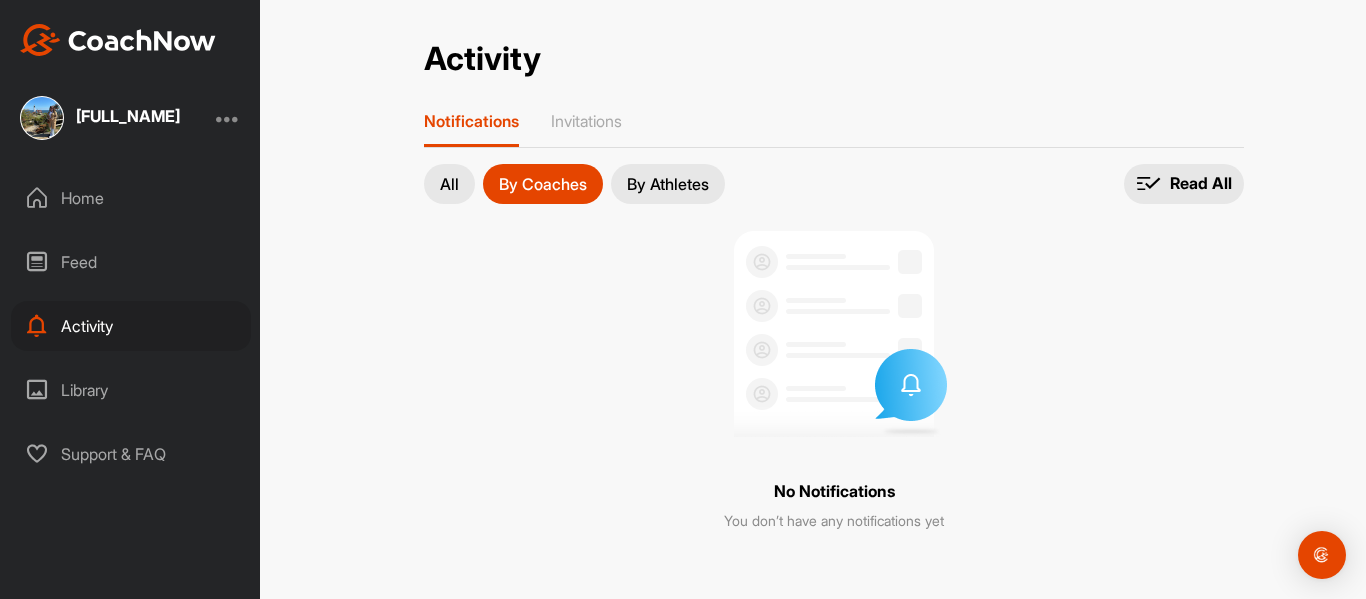 click on "All" at bounding box center [449, 184] 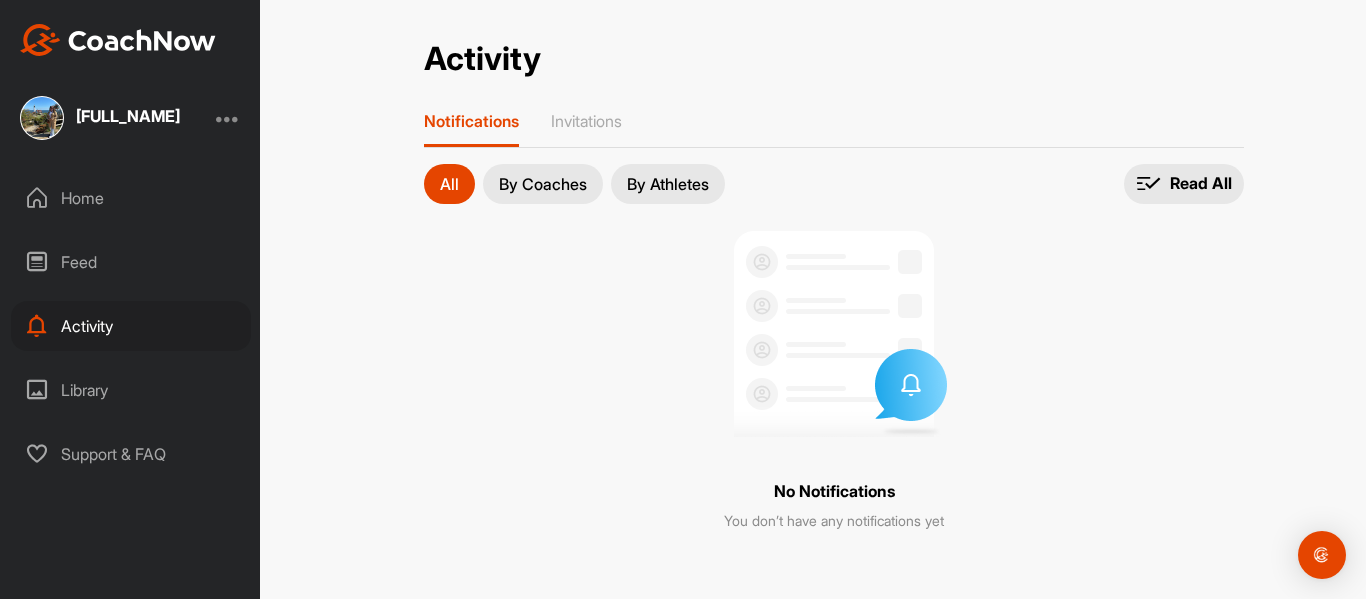 click at bounding box center [228, 118] 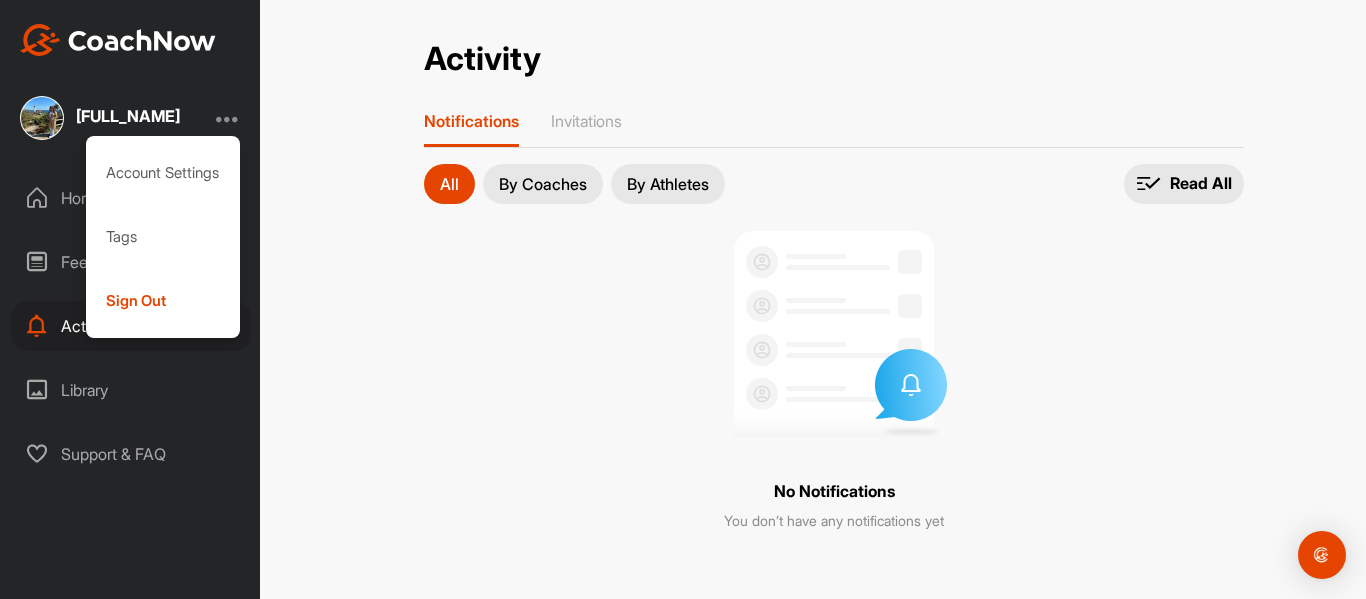 click at bounding box center [228, 118] 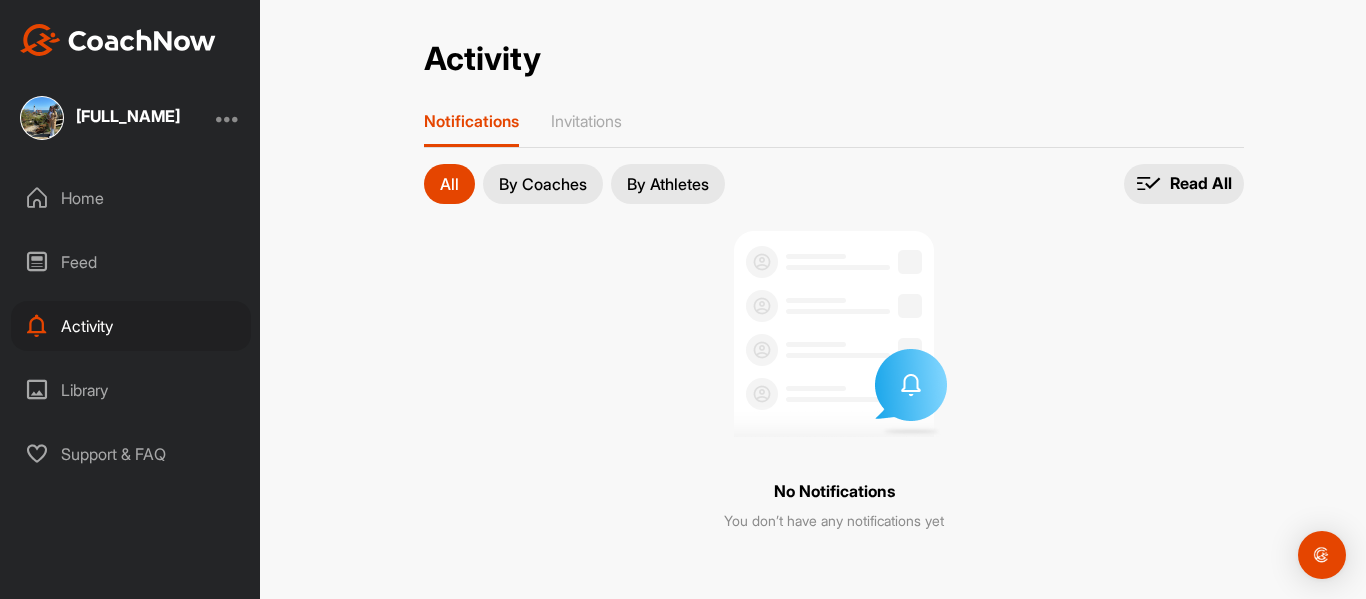 click on "Home" at bounding box center (131, 198) 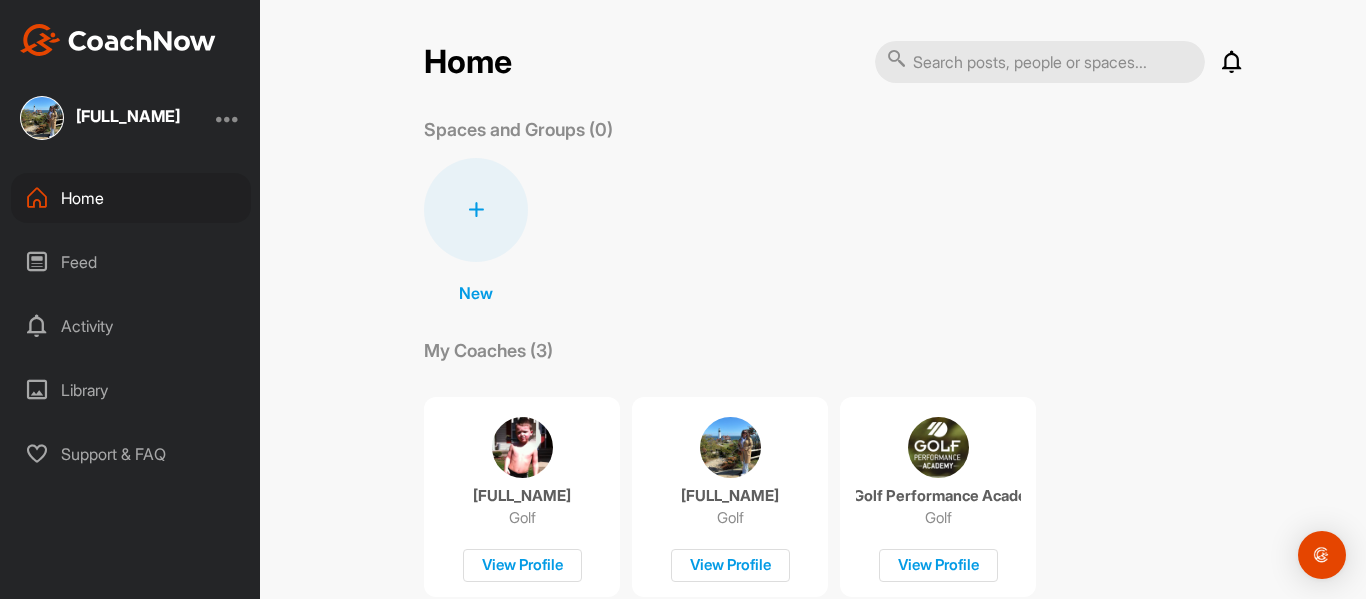 click at bounding box center (1040, 62) 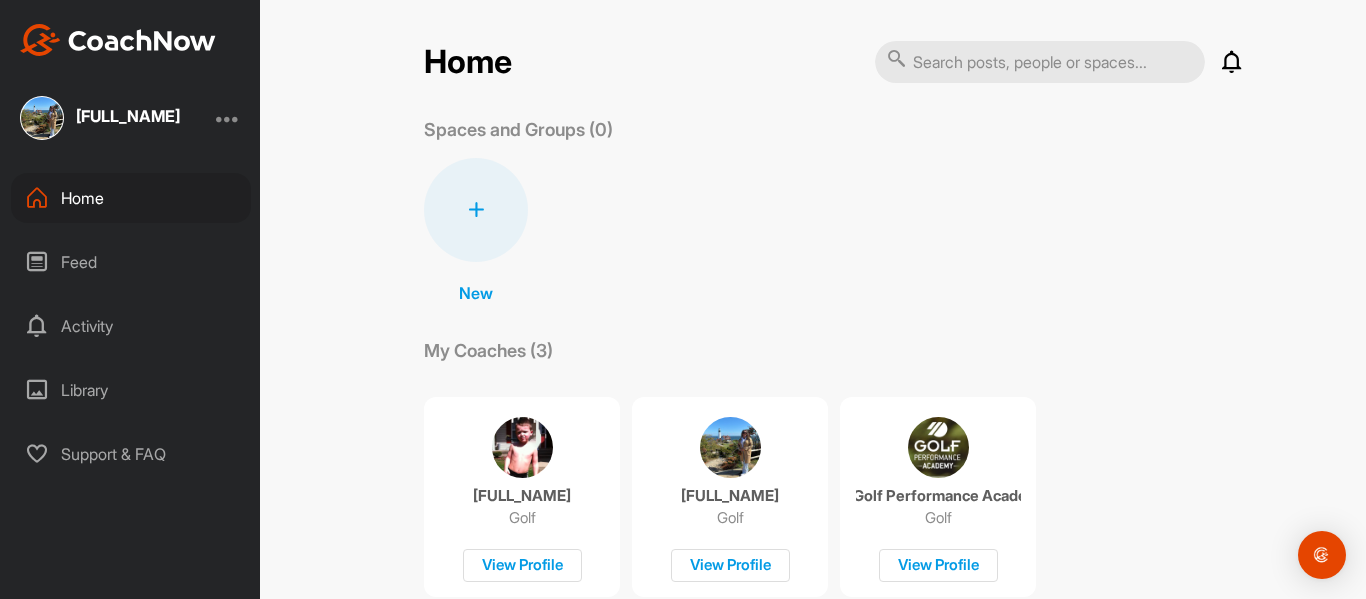 click at bounding box center [1232, 62] 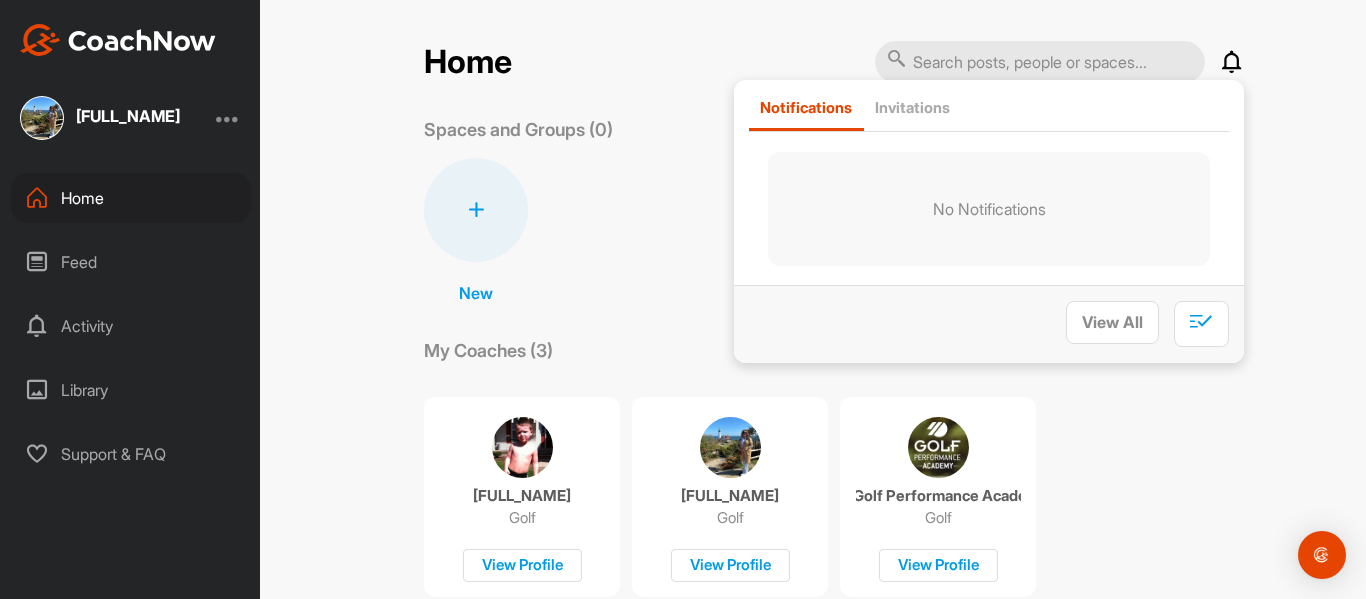 click at bounding box center (1232, 62) 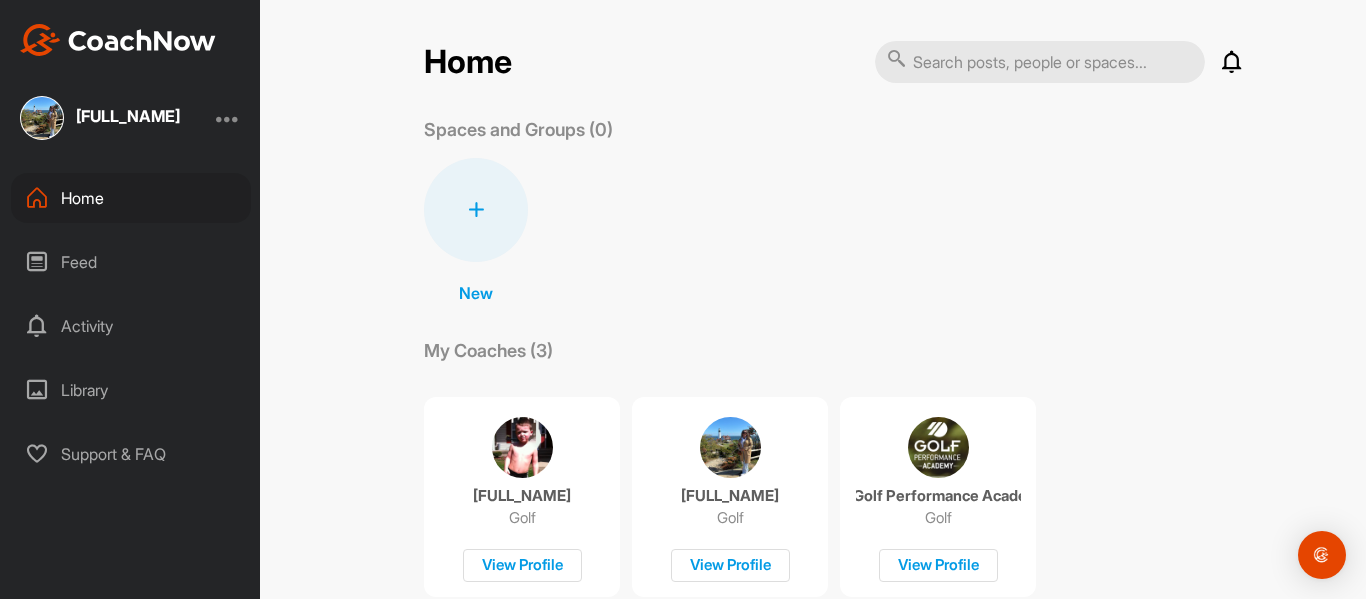 click at bounding box center [476, 210] 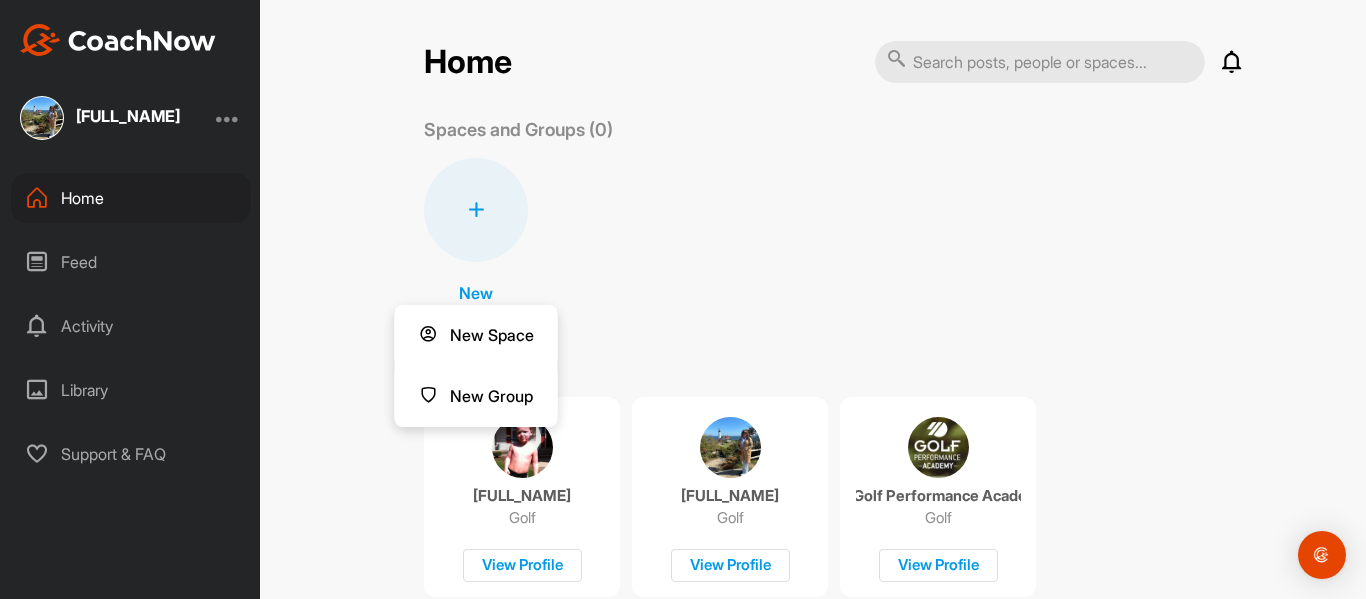 click on "Home Notifications Invitations No Notifications   View All   Spaces and Groups (0) New New Space New Group My Coaches (3) Holden Mutz Golf View Profile Lynn Bradshaw Golf View Profile The Golf Performance Academy . Golf View Profile Recent Activity View All No Notifications" at bounding box center [834, 299] 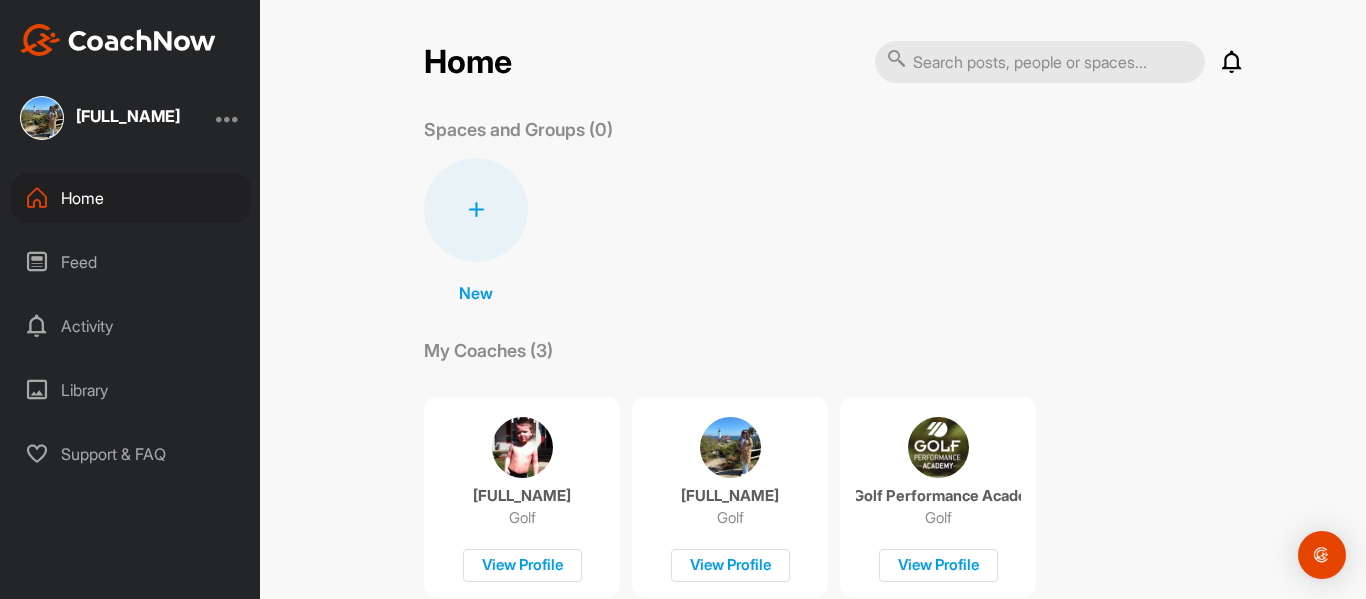 click at bounding box center (522, 447) 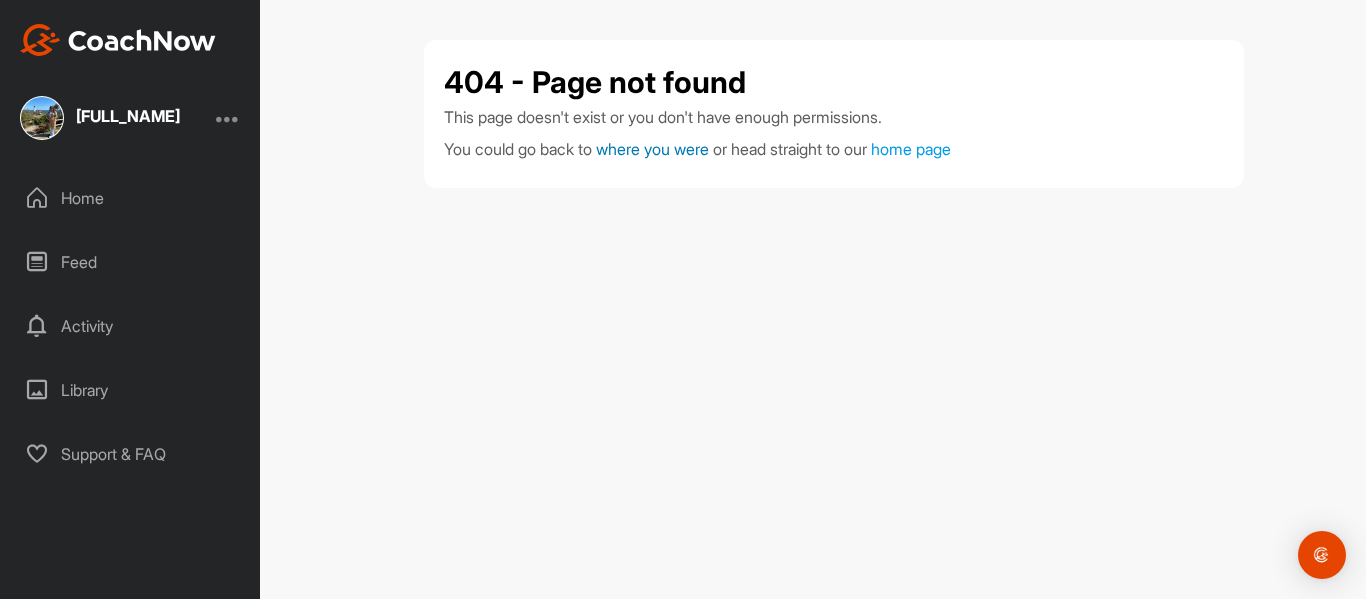 click on "where you were" at bounding box center (652, 149) 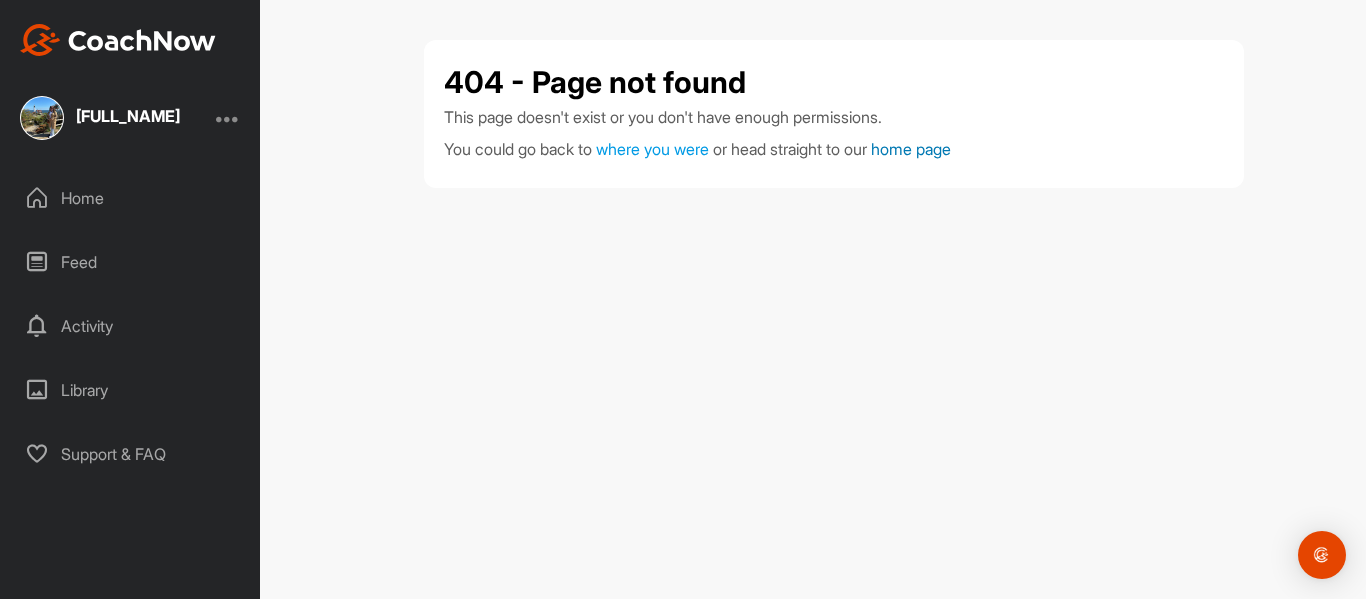 click on "home page" at bounding box center [911, 149] 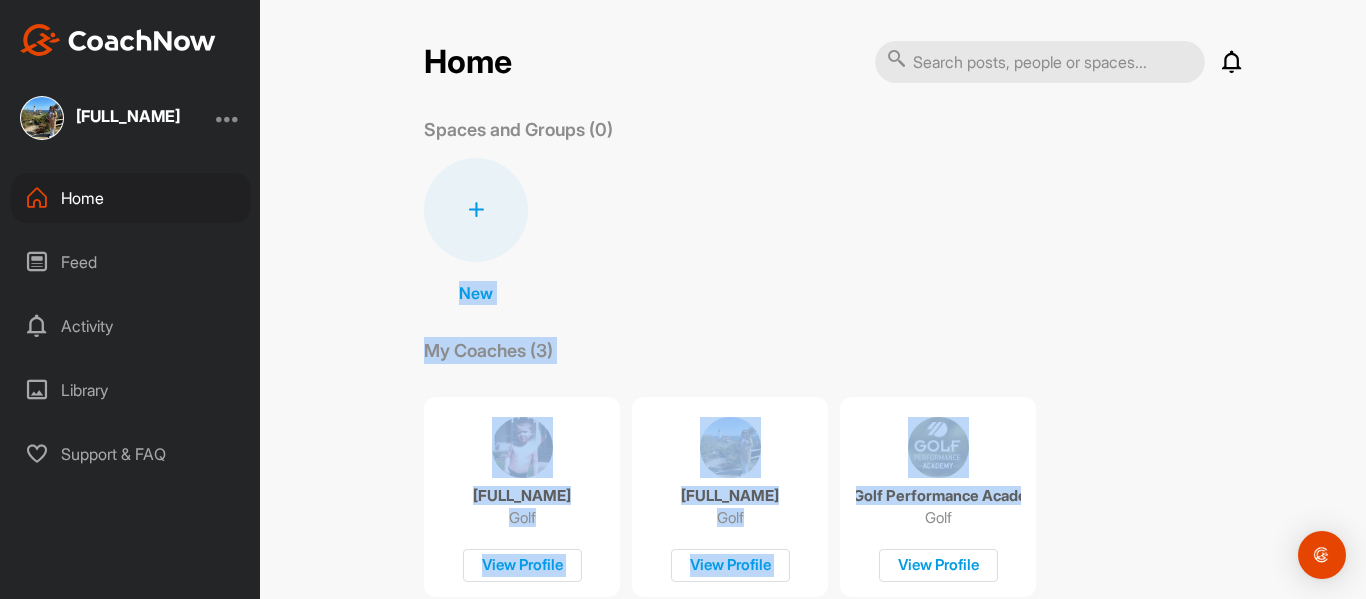drag, startPoint x: 1211, startPoint y: 378, endPoint x: 1215, endPoint y: 278, distance: 100.07997 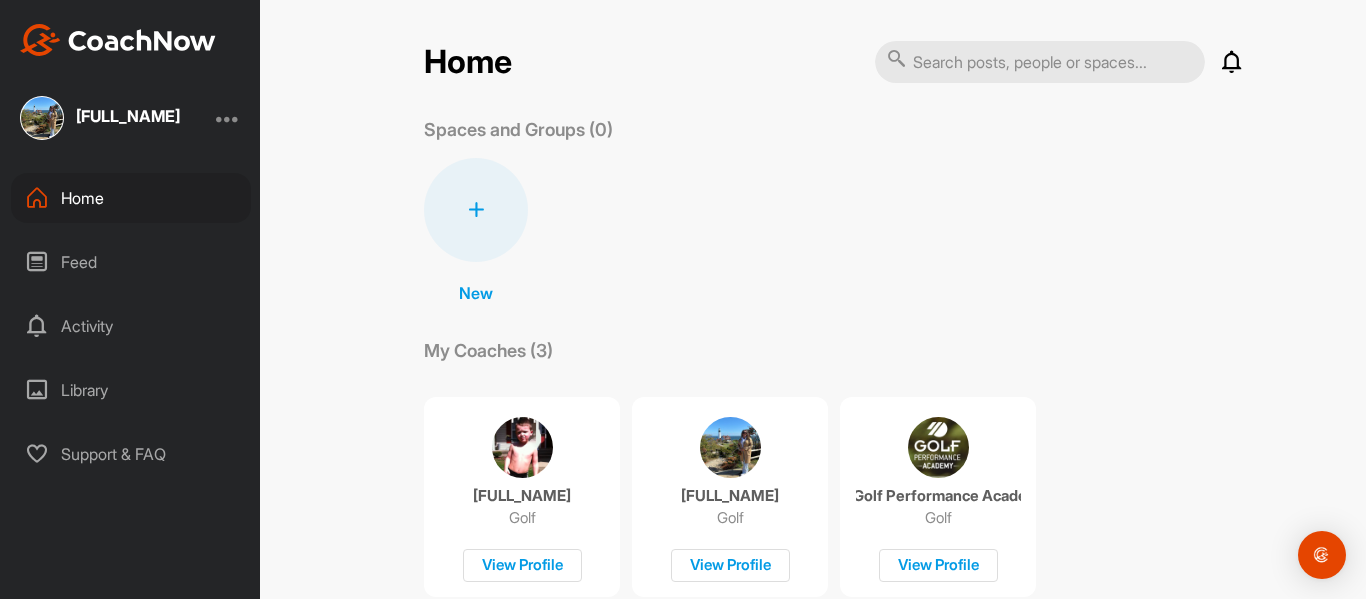 click on "Home" at bounding box center [131, 198] 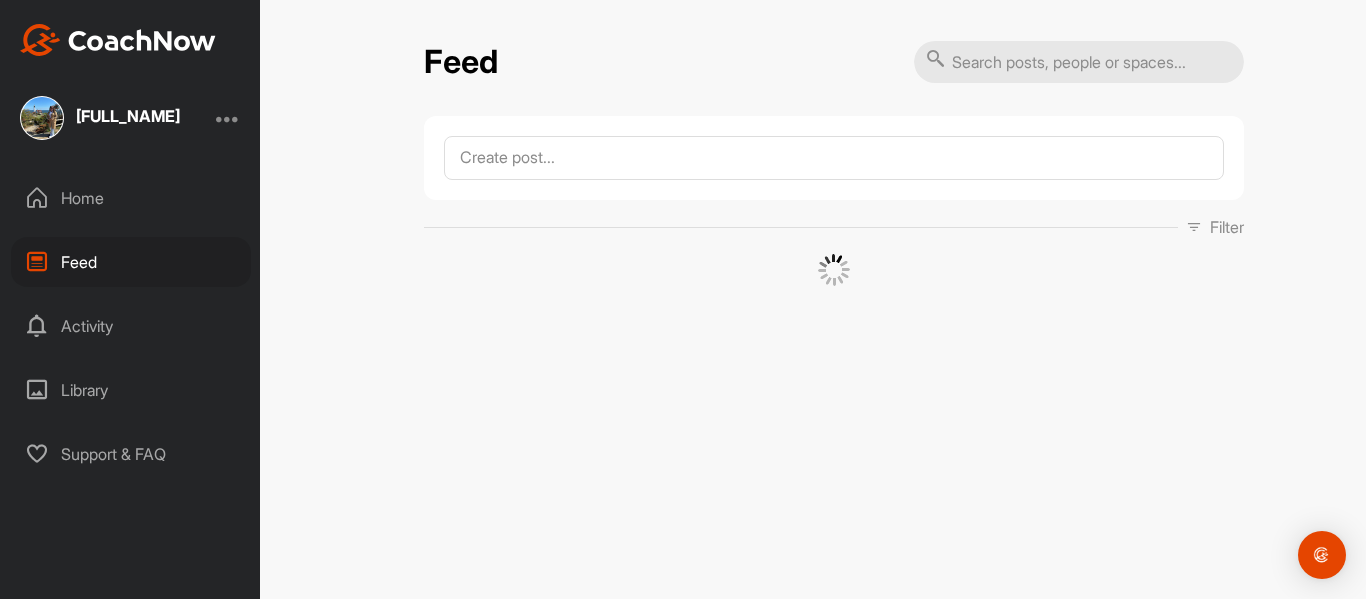 click on "Library" at bounding box center [131, 390] 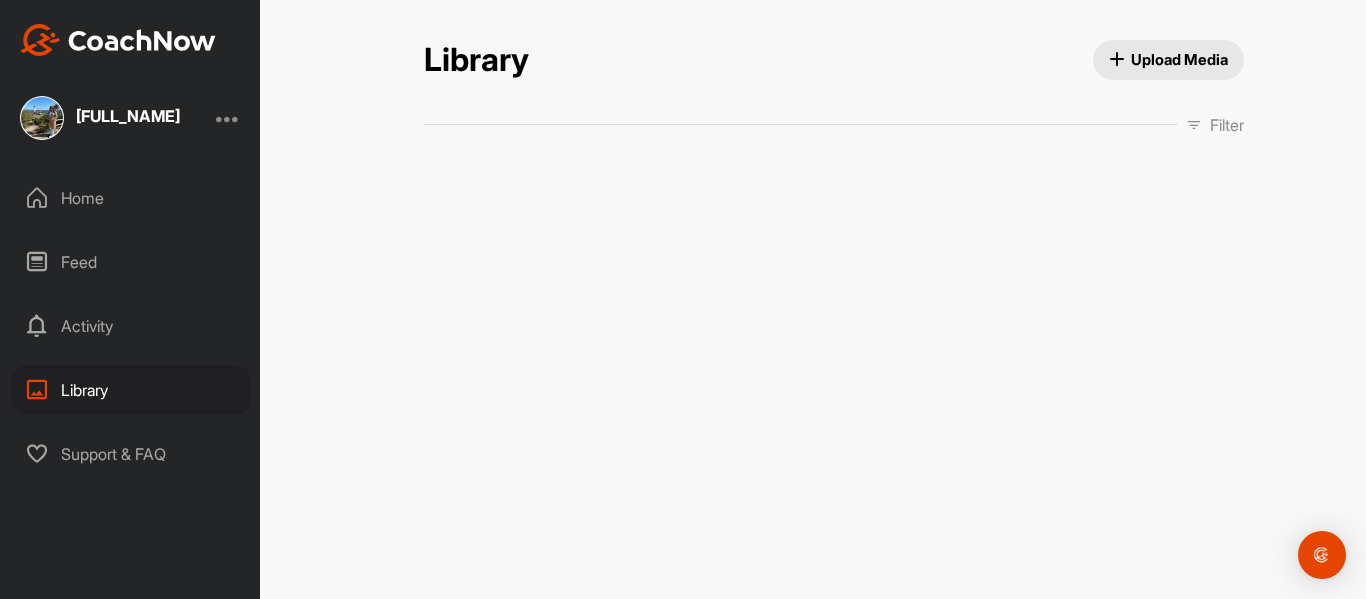 click on "Upload Media" at bounding box center (1169, 59) 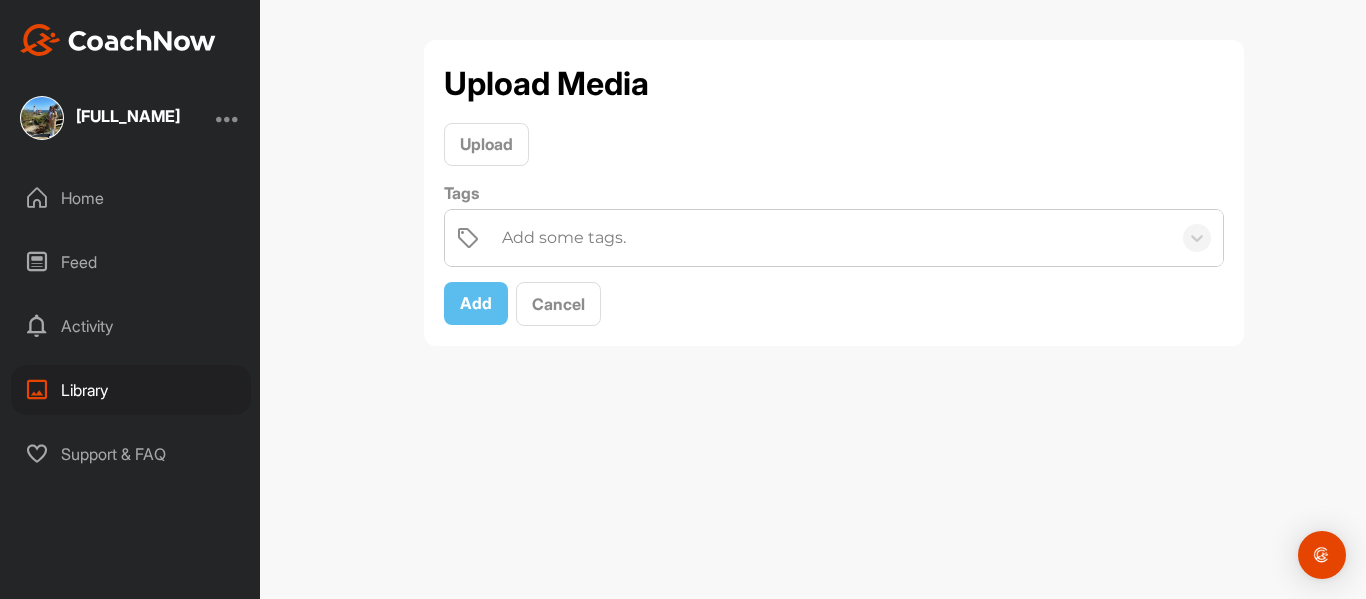 click at bounding box center (468, 238) 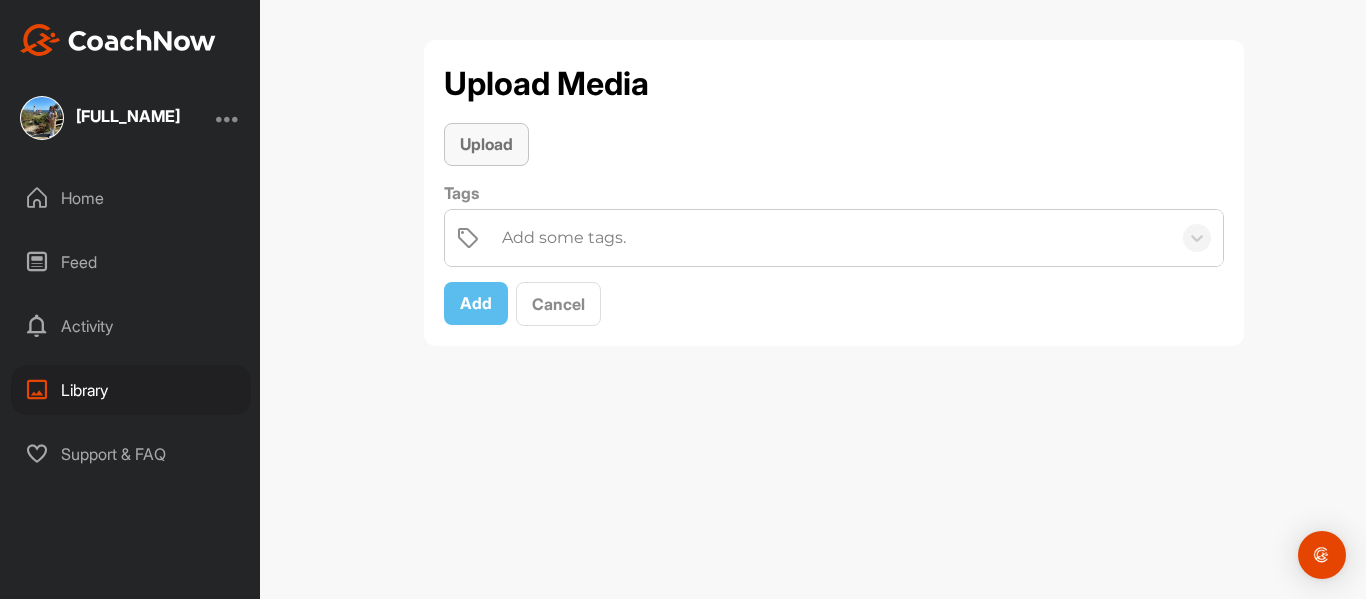 click on "Upload" at bounding box center [486, 144] 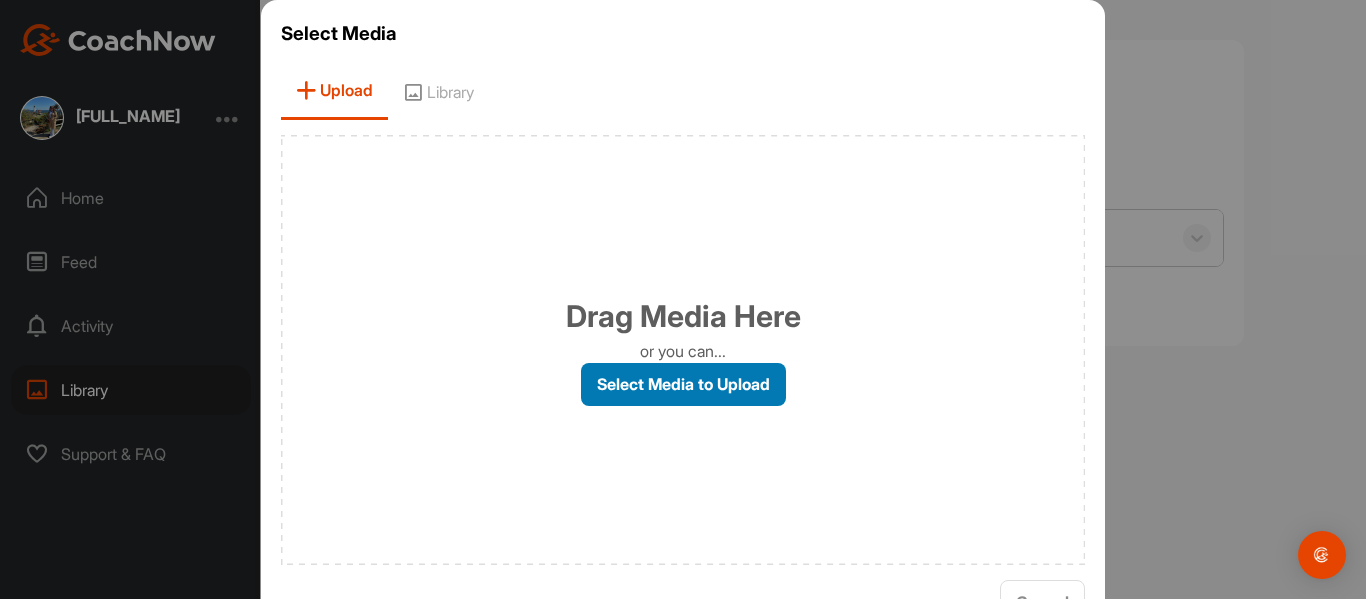 click on "Select Media to Upload" at bounding box center (683, 384) 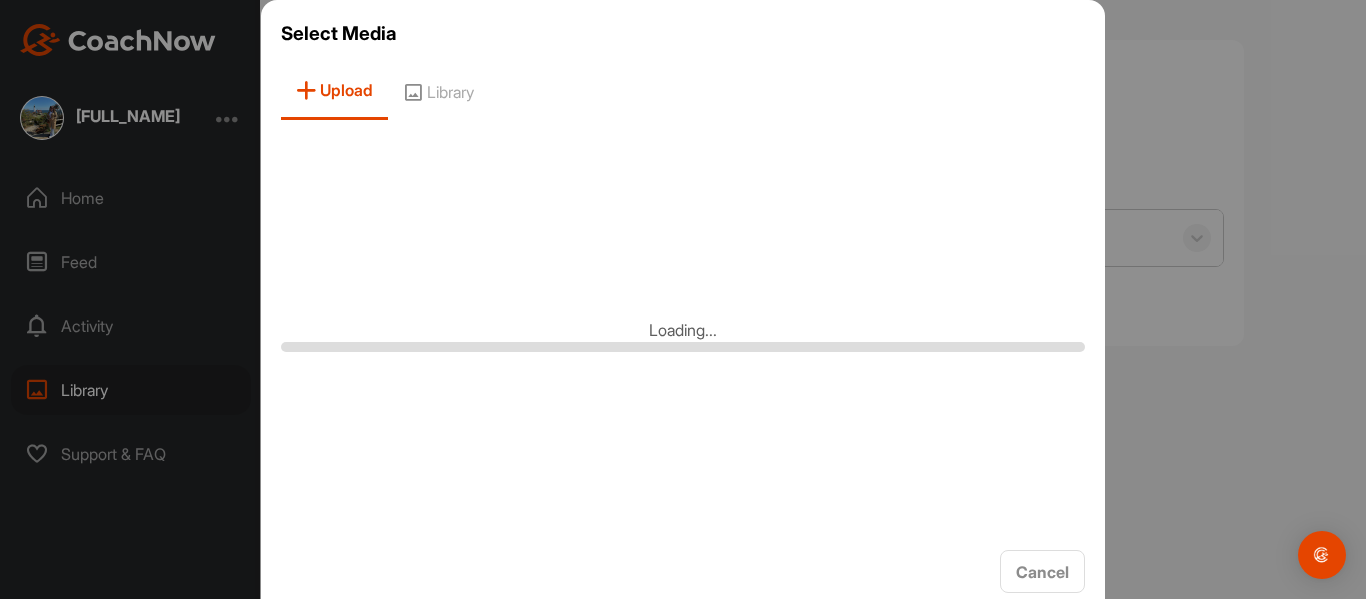 click on "Upload" at bounding box center (334, 91) 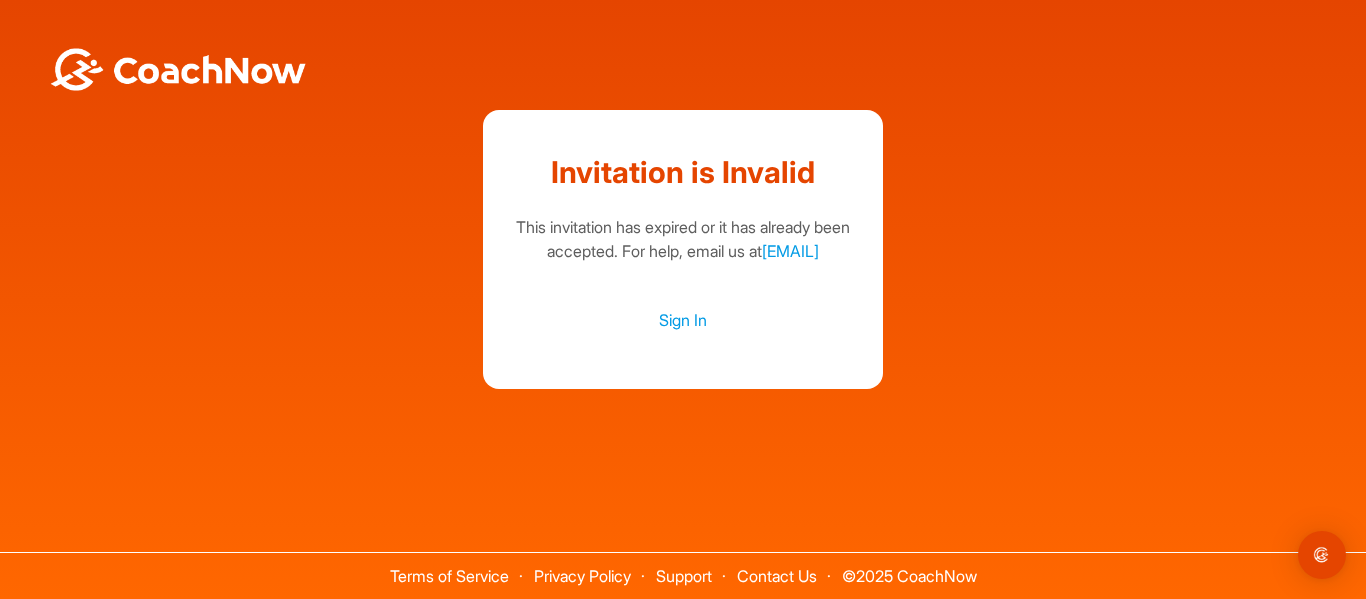 scroll, scrollTop: 0, scrollLeft: 0, axis: both 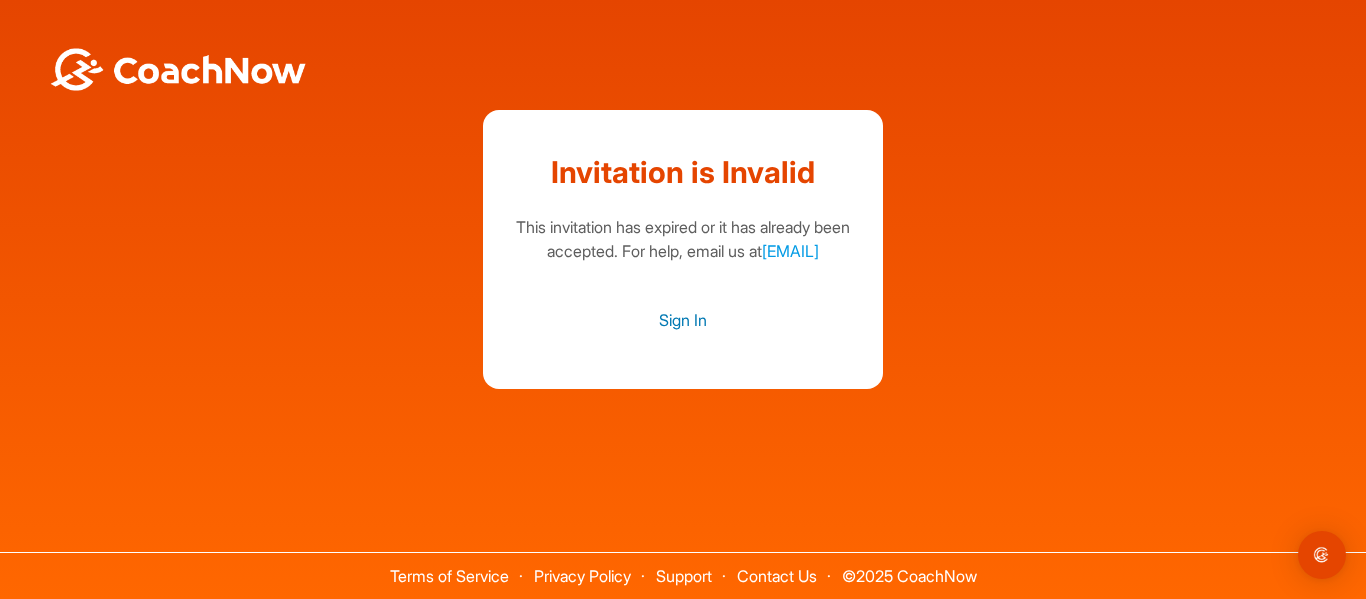 click on "Sign In" at bounding box center (683, 320) 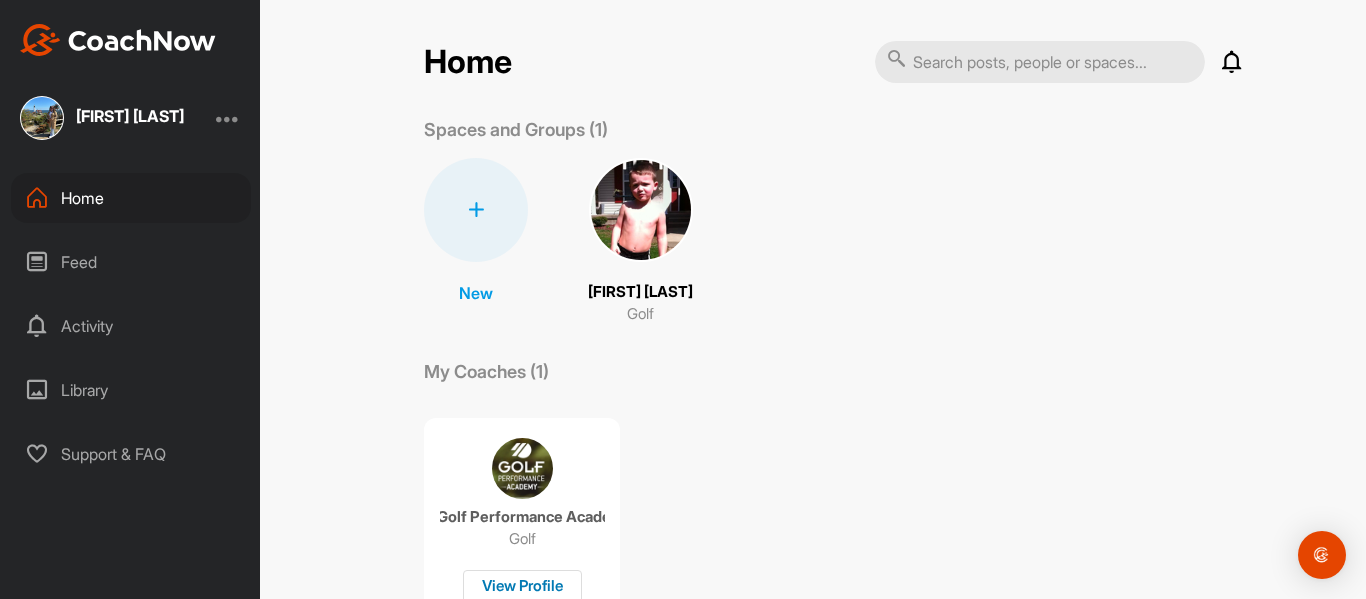 click on "View Profile" at bounding box center [522, 586] 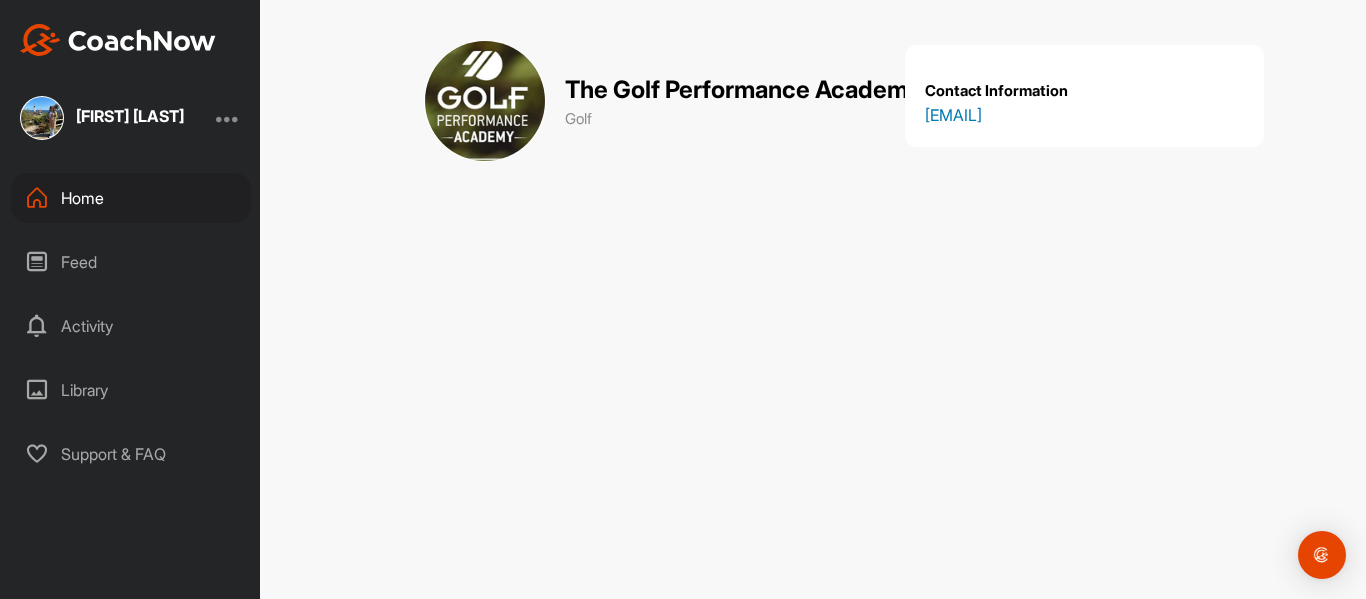 click on "[FIRST].[LAST]@[DOMAIN]" at bounding box center [1084, 115] 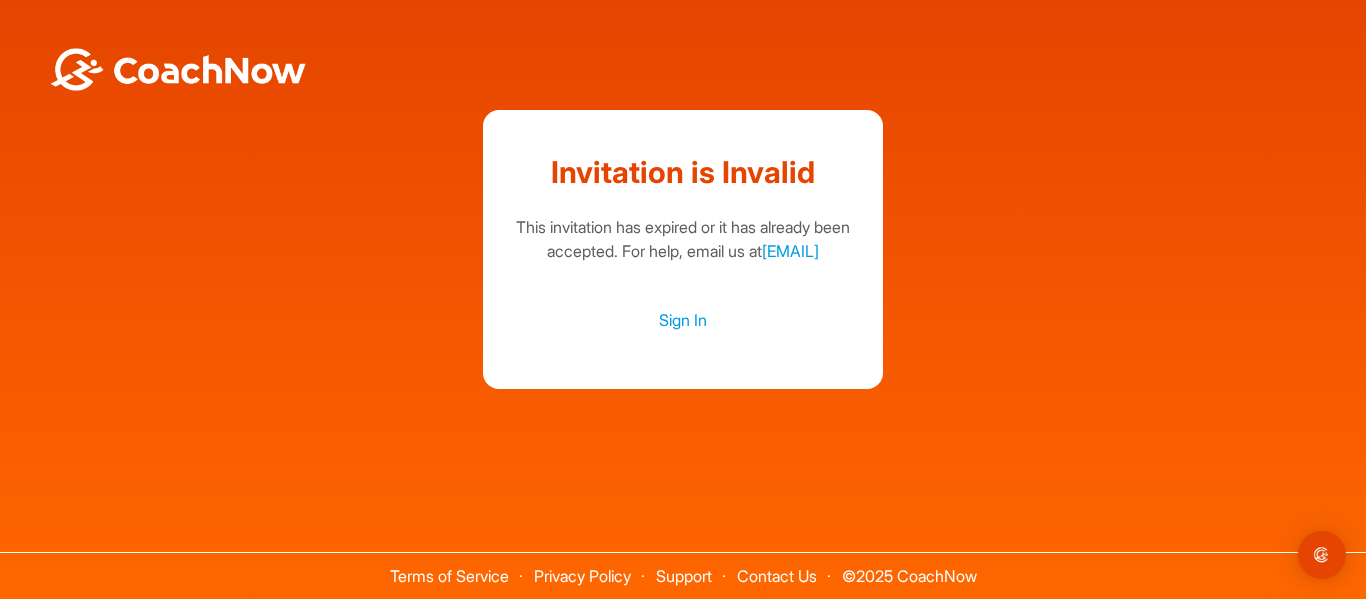 scroll, scrollTop: 0, scrollLeft: 0, axis: both 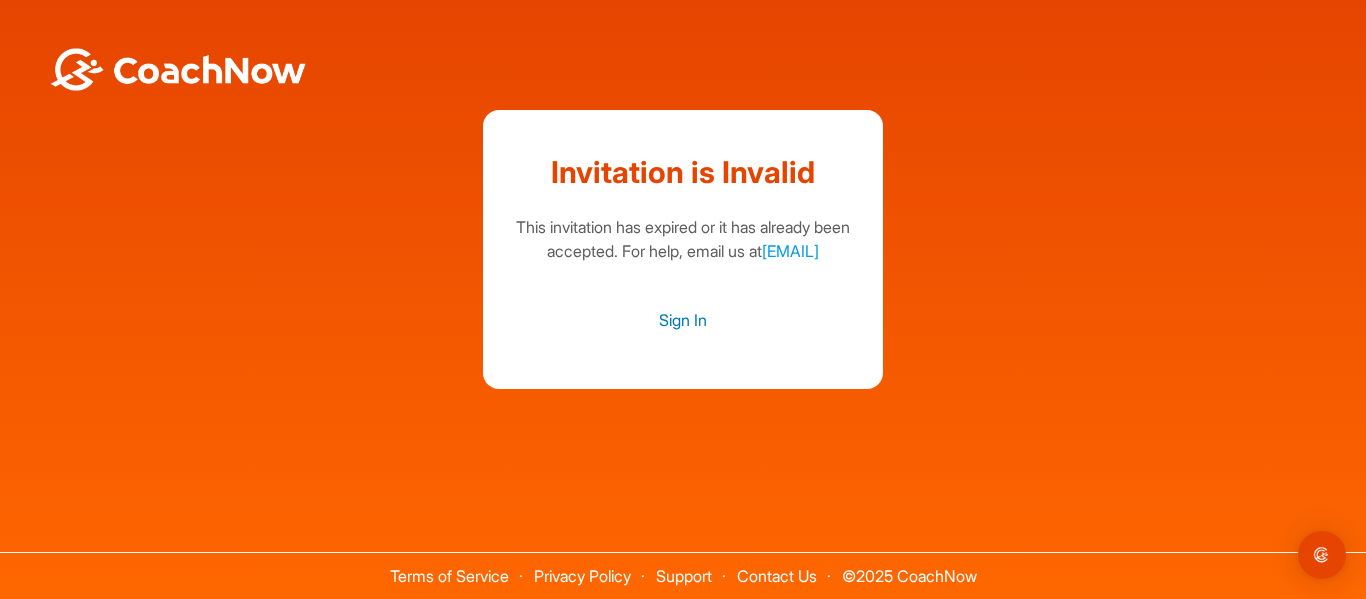 click on "Sign In" at bounding box center (683, 320) 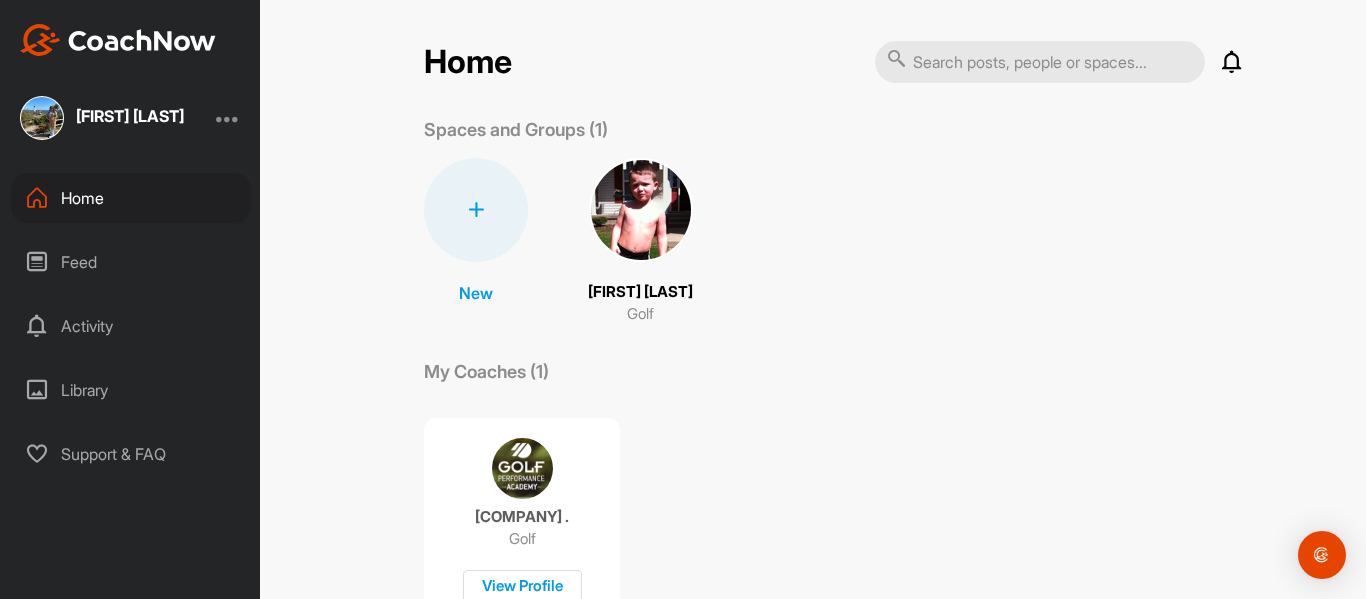 click at bounding box center (641, 210) 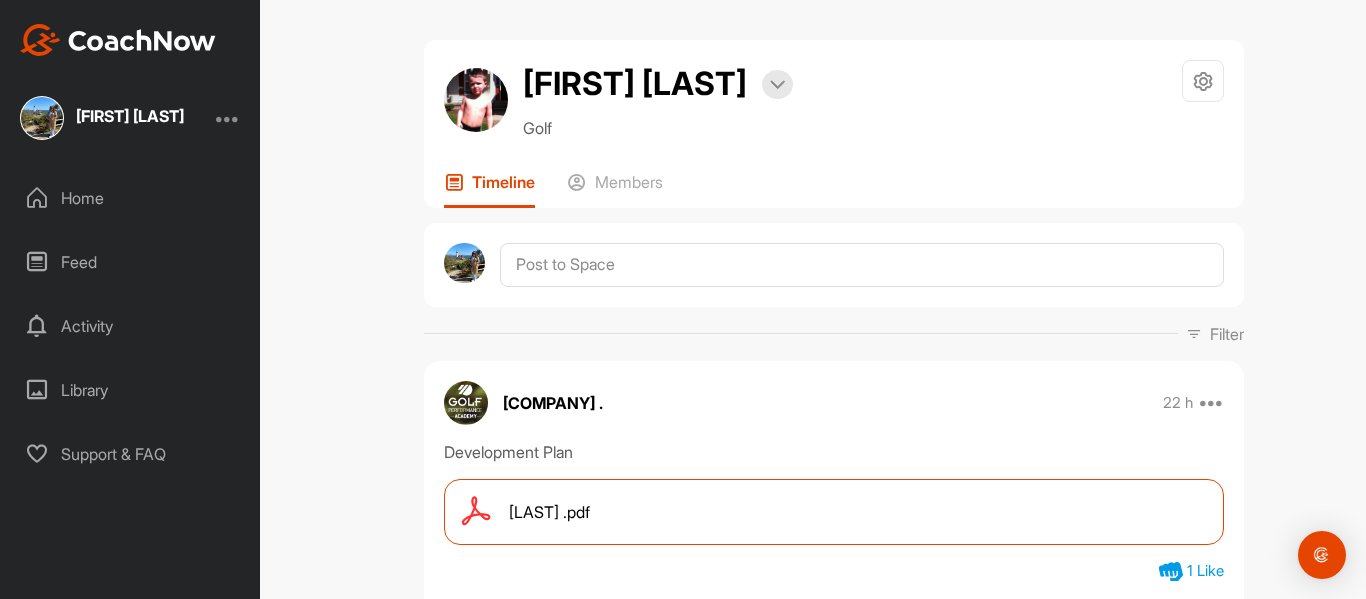 click on "Feed" at bounding box center (131, 262) 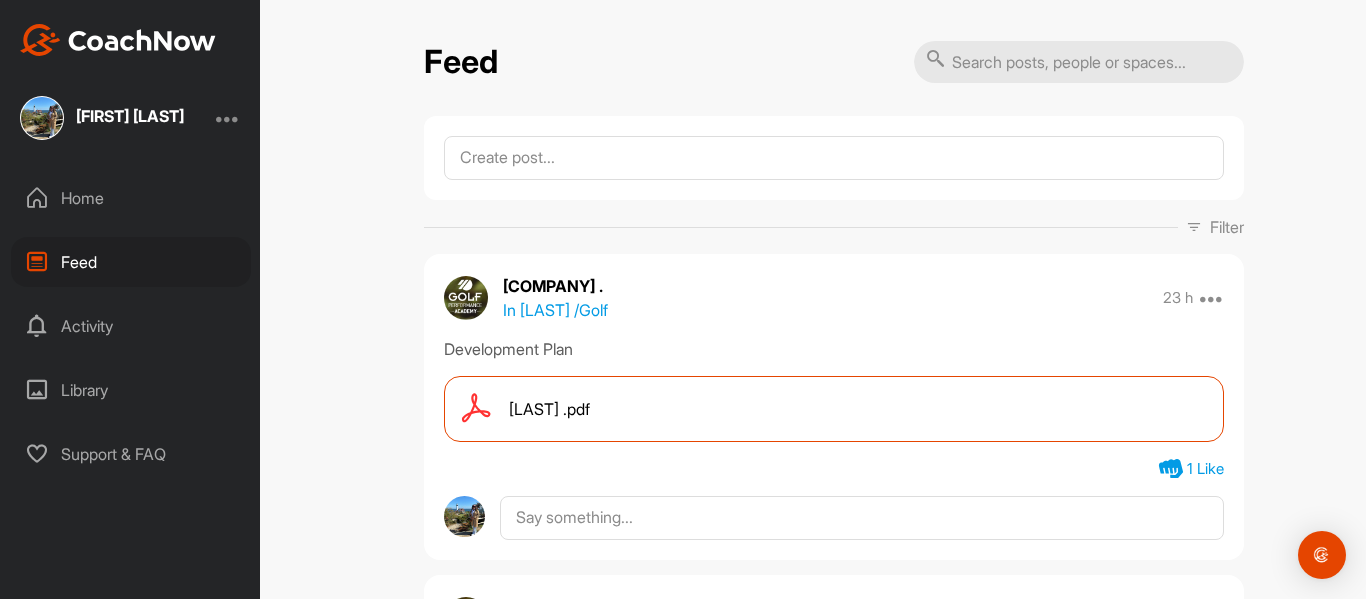 click on "Activity" at bounding box center [131, 326] 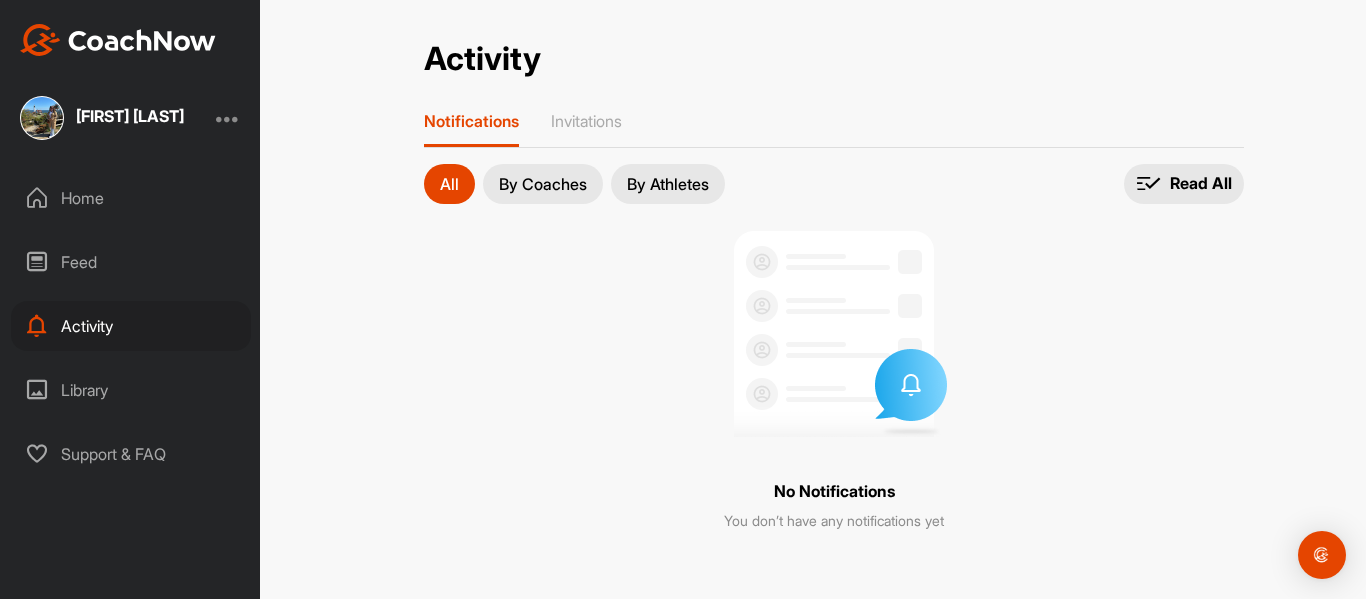 click on "Library" at bounding box center (131, 390) 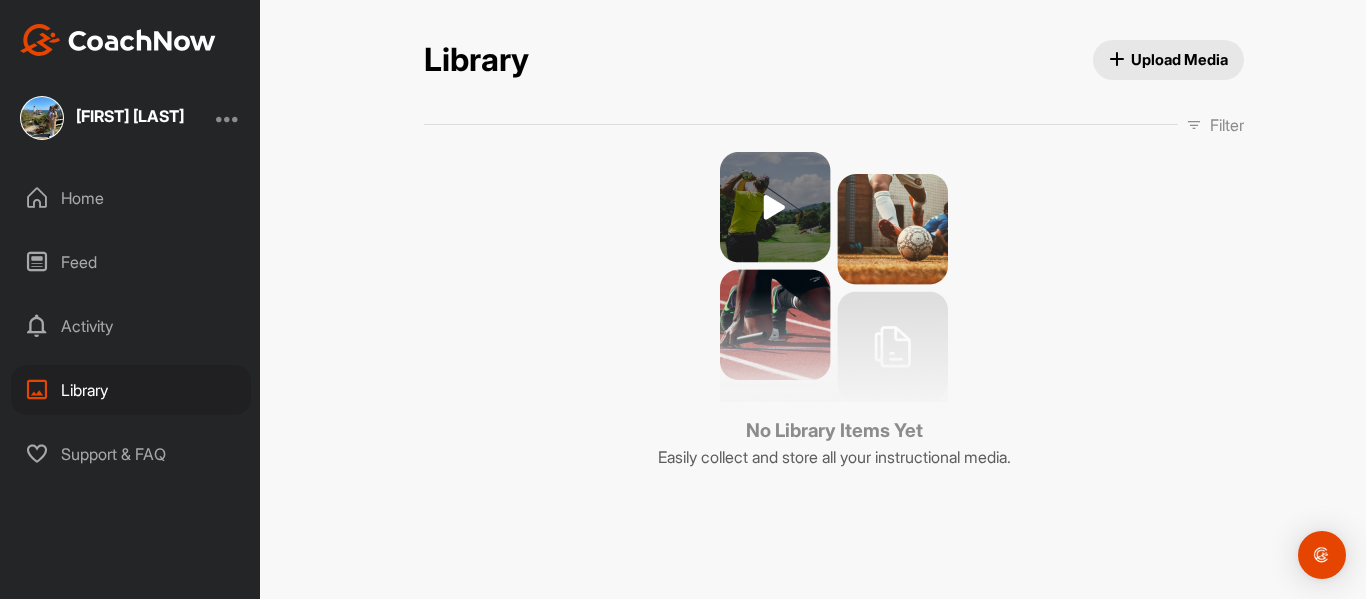 click at bounding box center (834, 277) 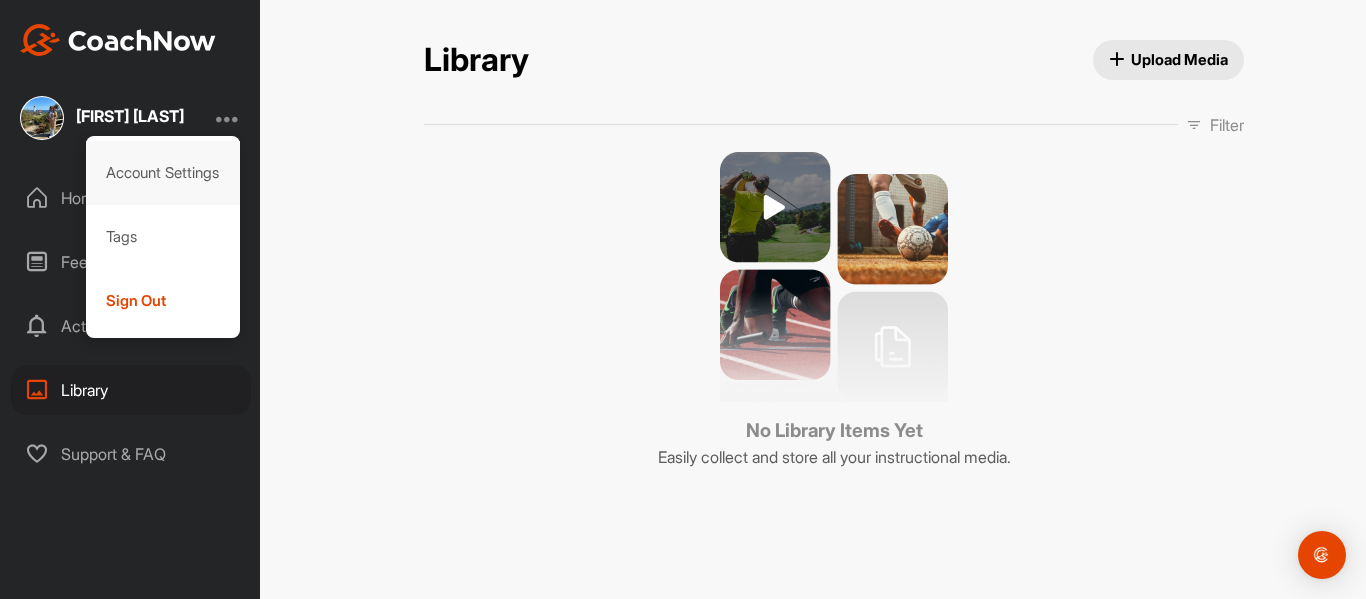 click on "Account Settings" at bounding box center (163, 173) 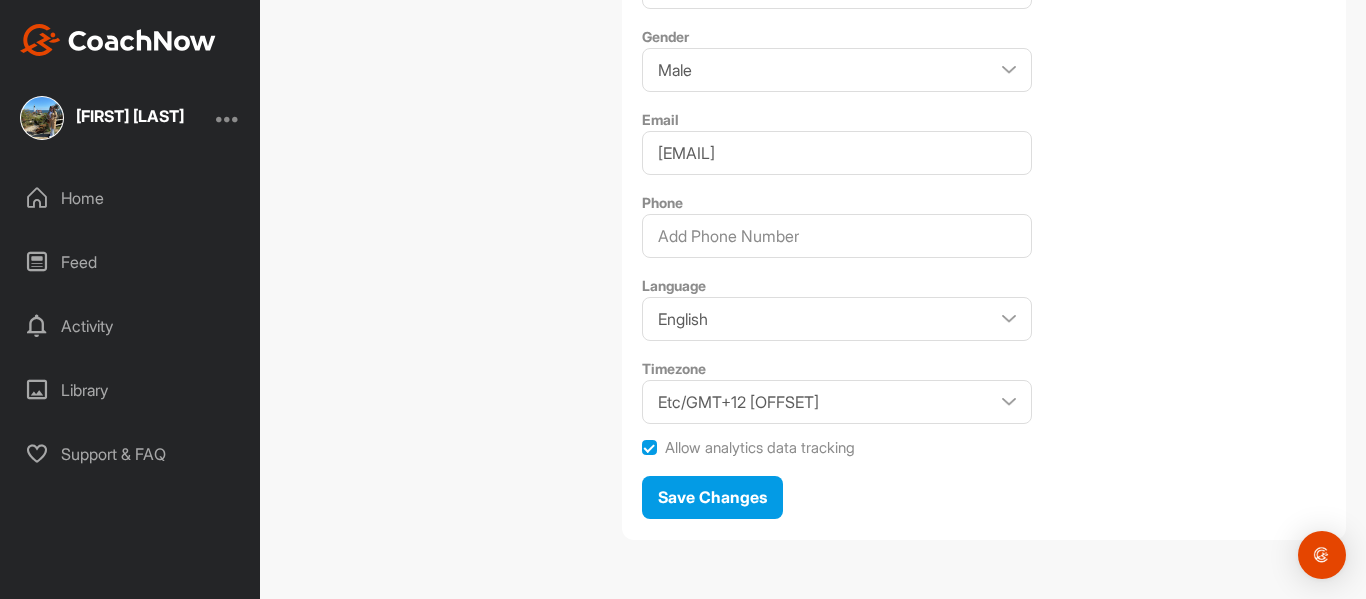 scroll, scrollTop: 545, scrollLeft: 0, axis: vertical 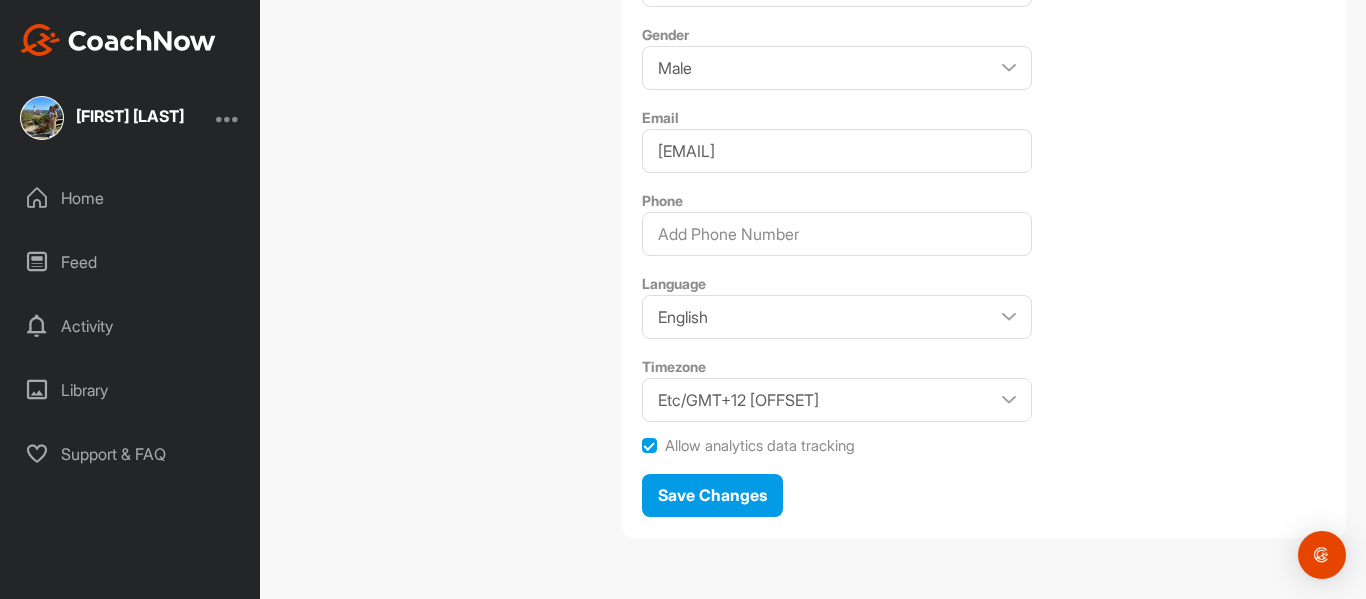 click at bounding box center [228, 118] 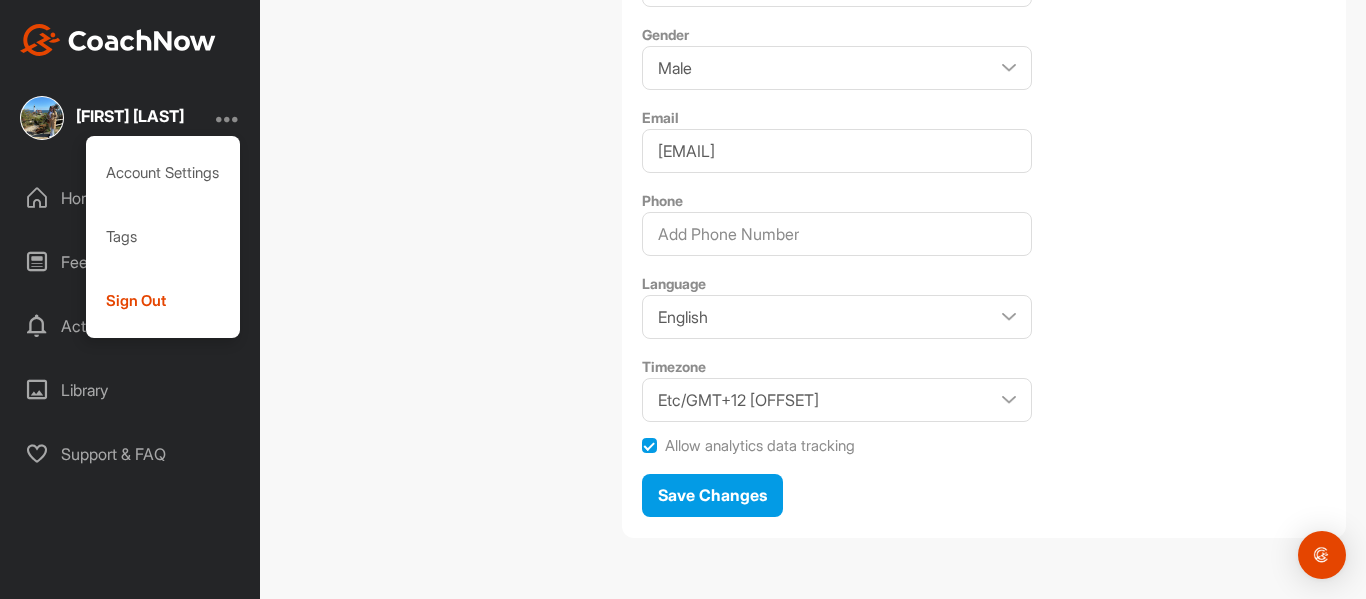 click at bounding box center [228, 118] 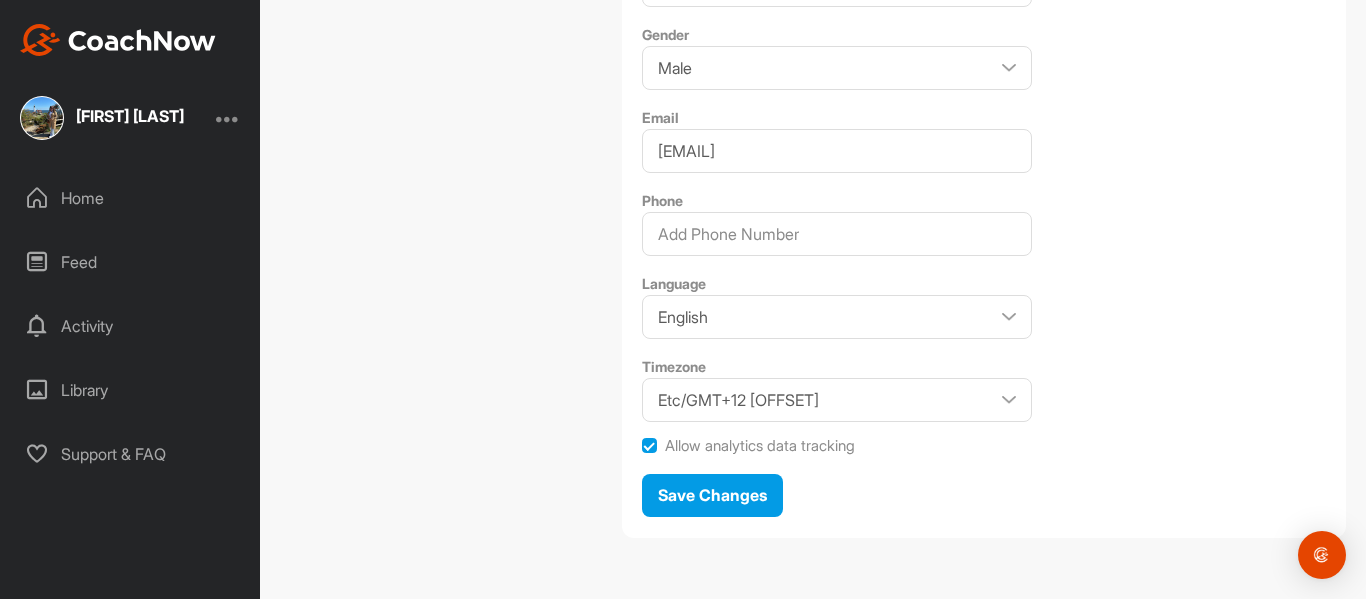 click on "Home" at bounding box center (131, 198) 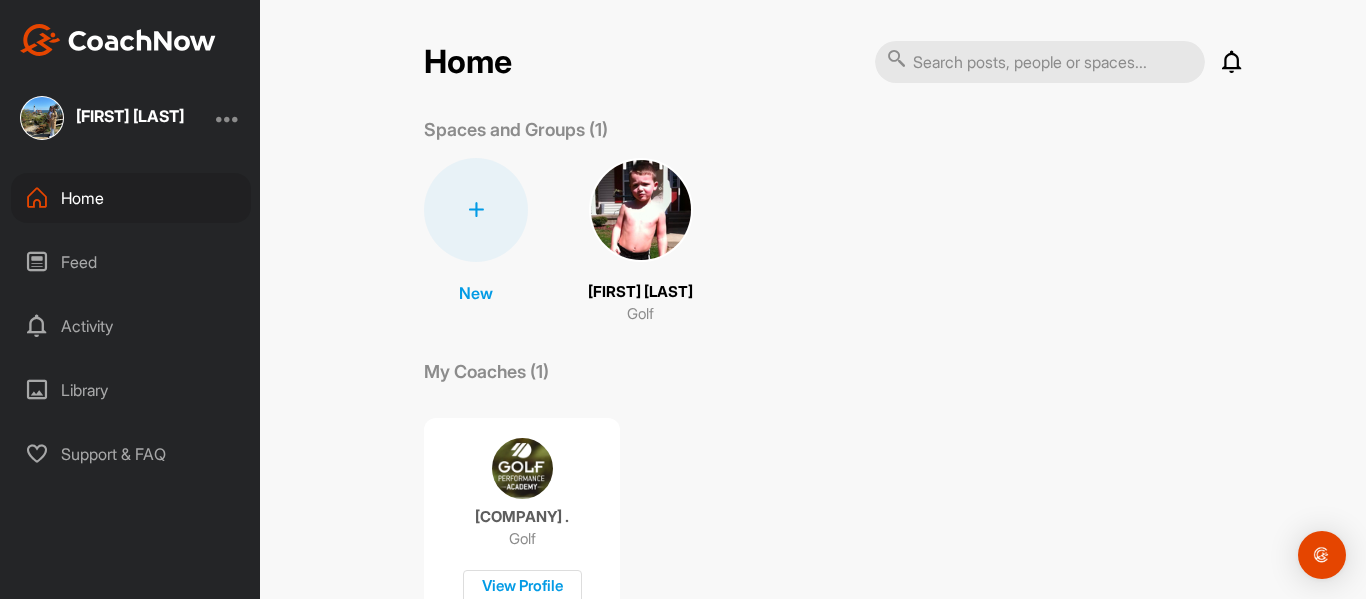 click at bounding box center [641, 210] 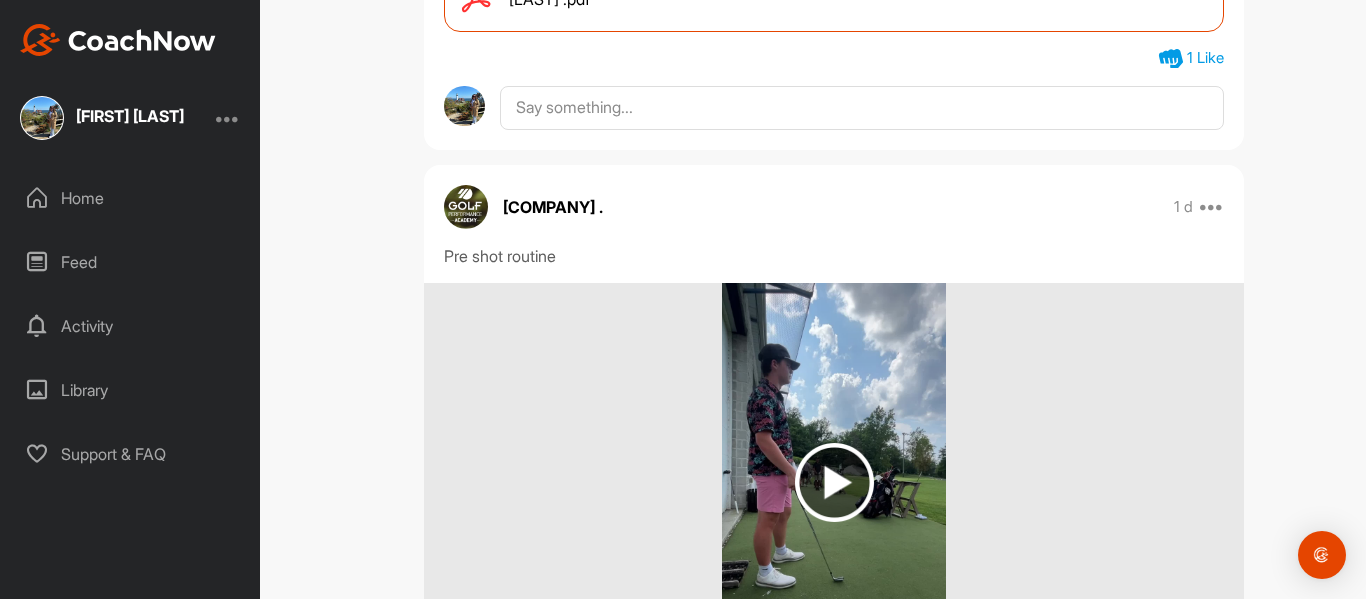 scroll, scrollTop: 636, scrollLeft: 0, axis: vertical 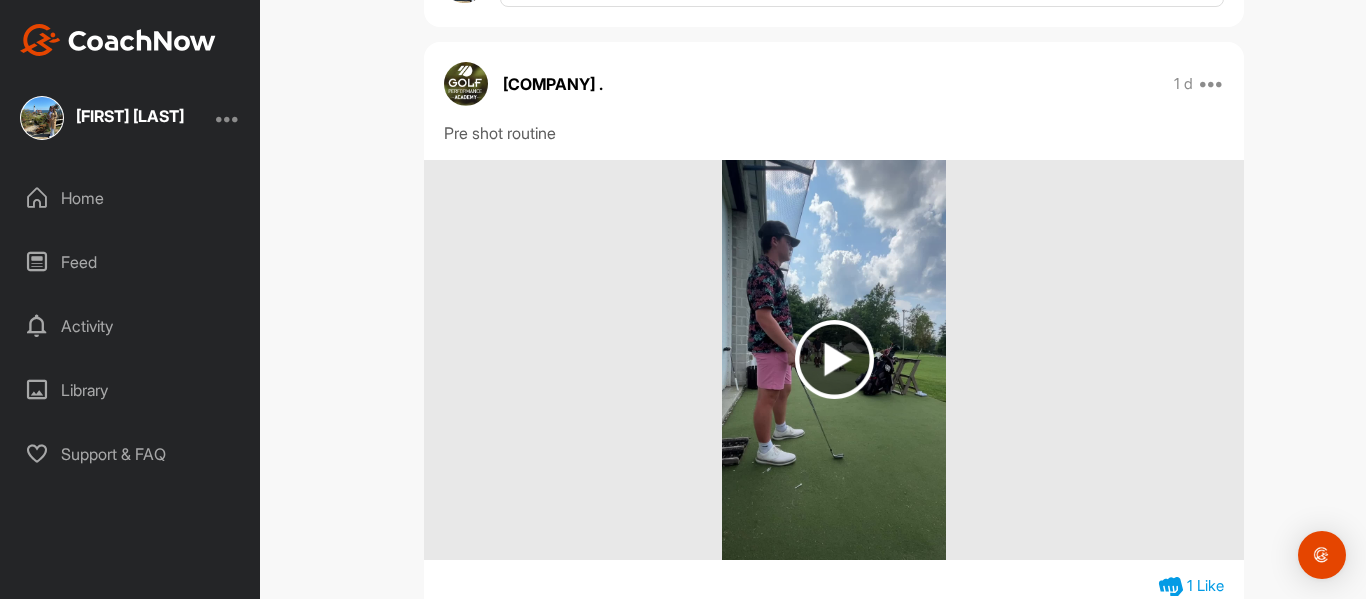 click at bounding box center [834, 359] 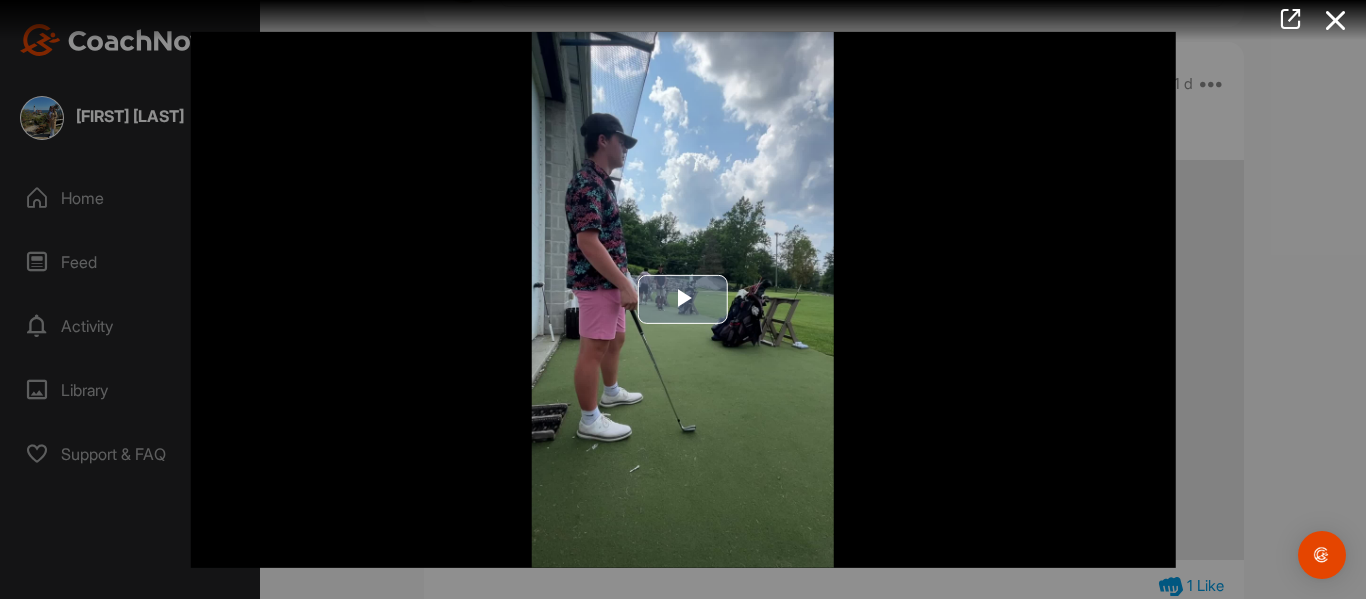 click at bounding box center [683, 300] 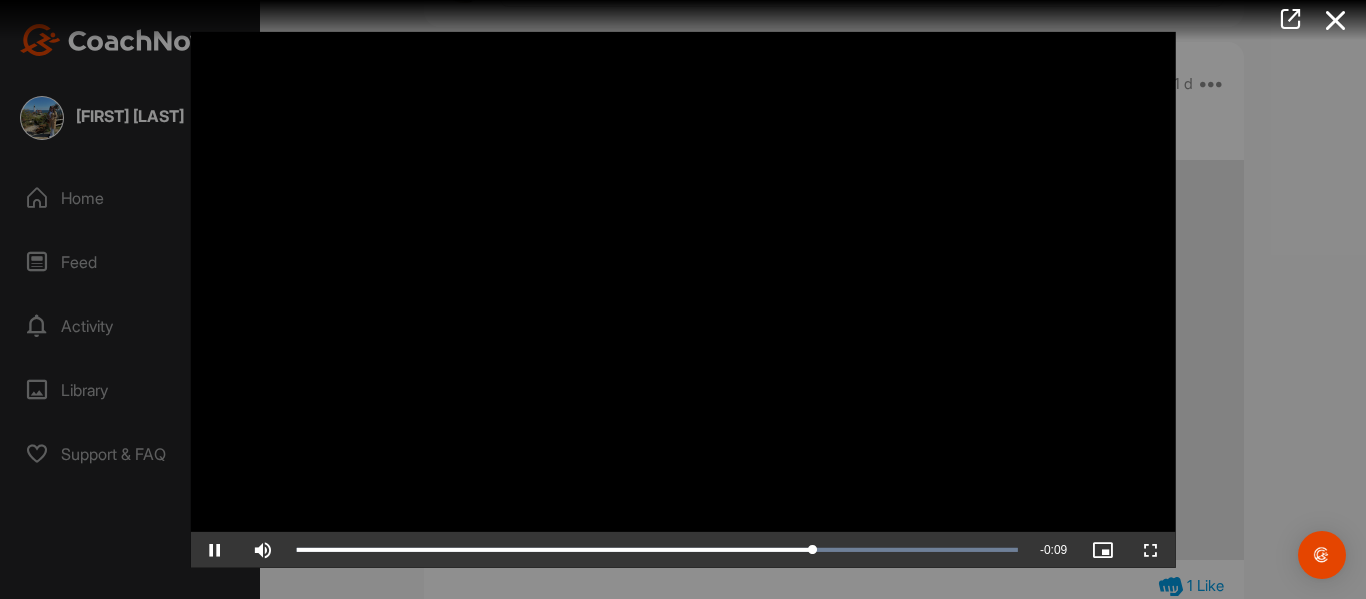 click at bounding box center (683, 299) 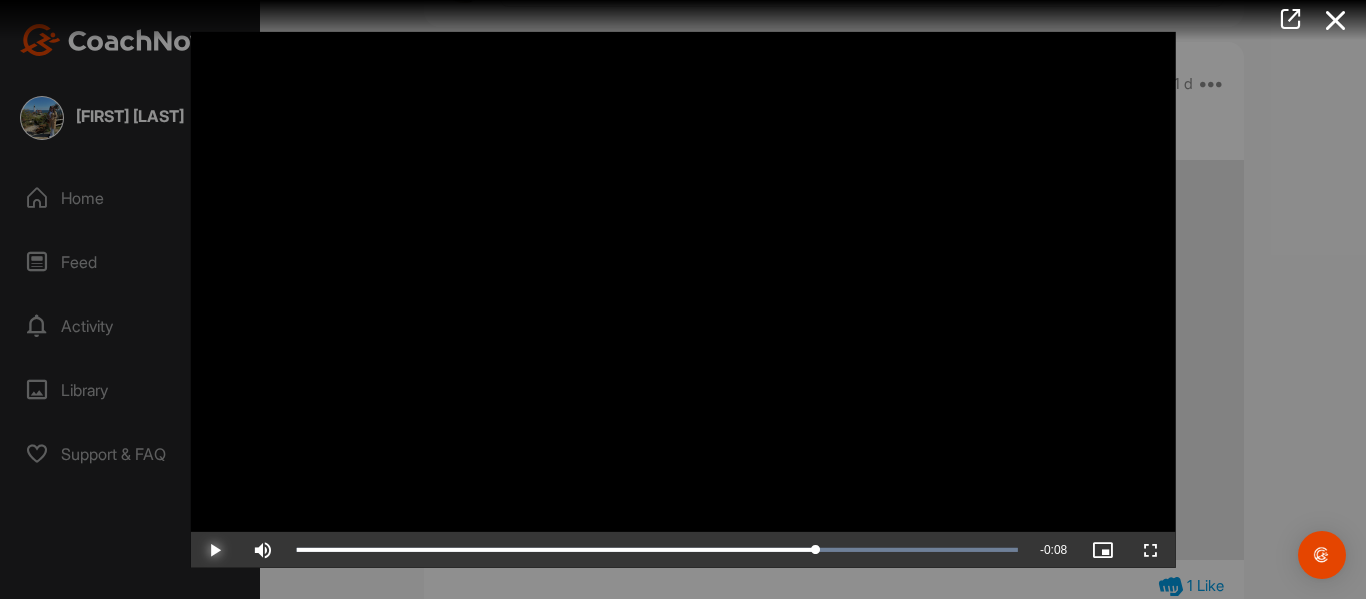 click at bounding box center (215, 550) 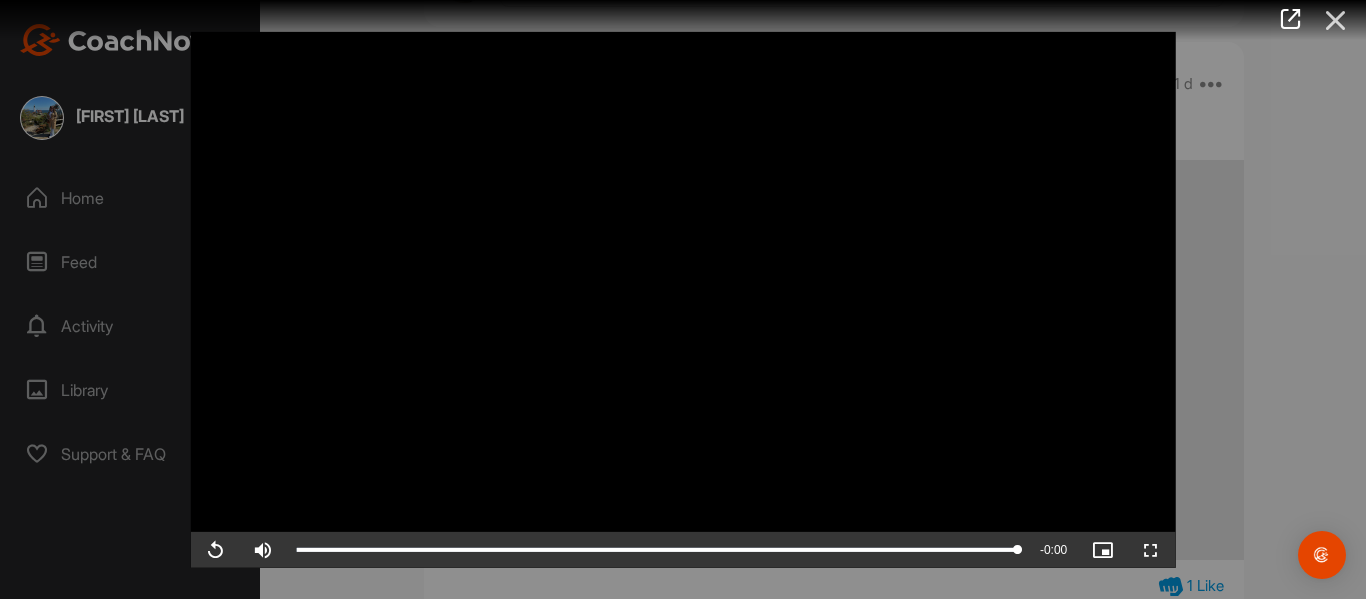 click at bounding box center [1336, 20] 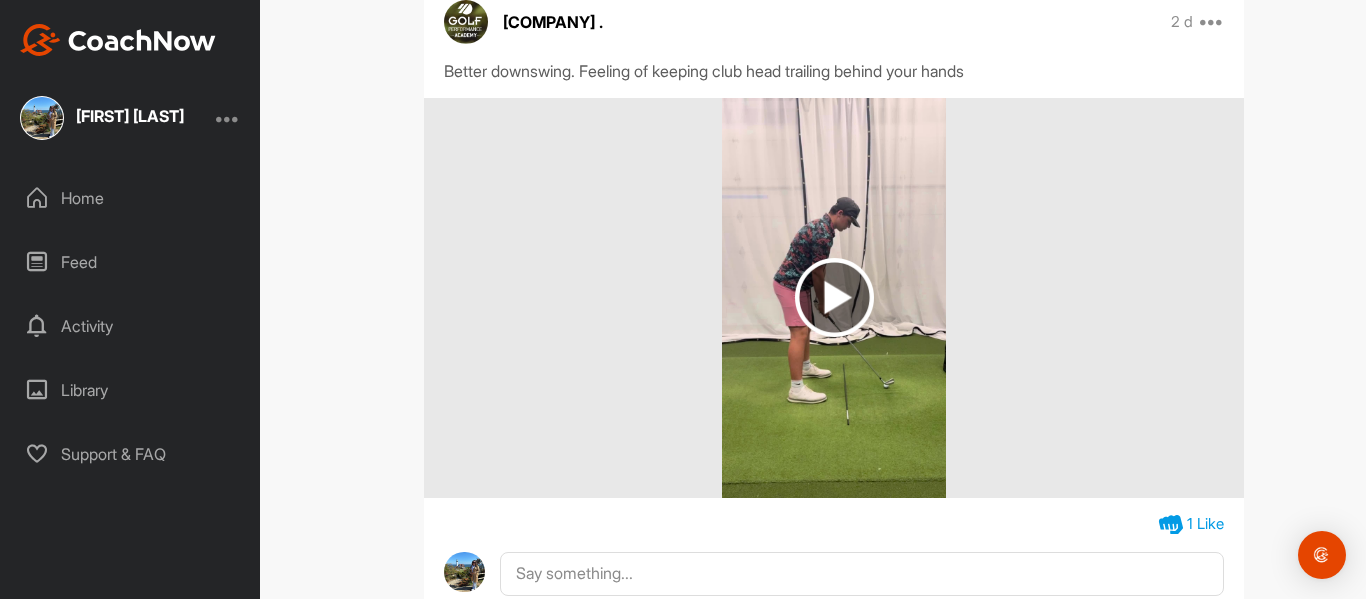 scroll, scrollTop: 1357, scrollLeft: 0, axis: vertical 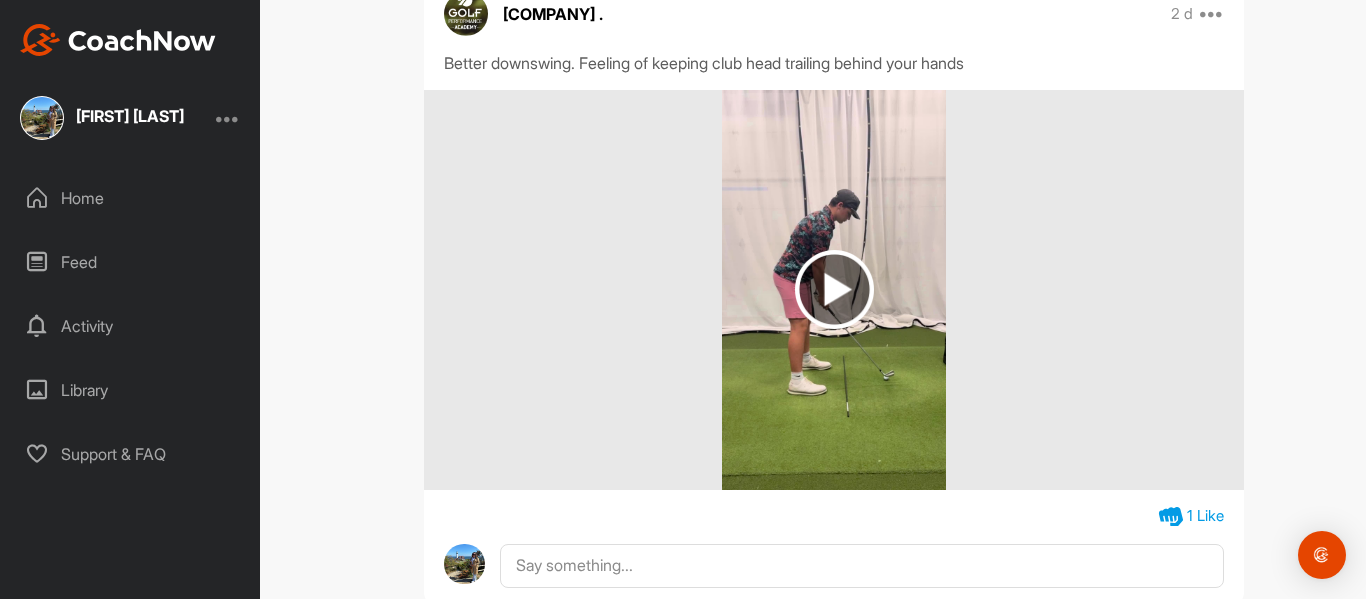 click at bounding box center [834, 289] 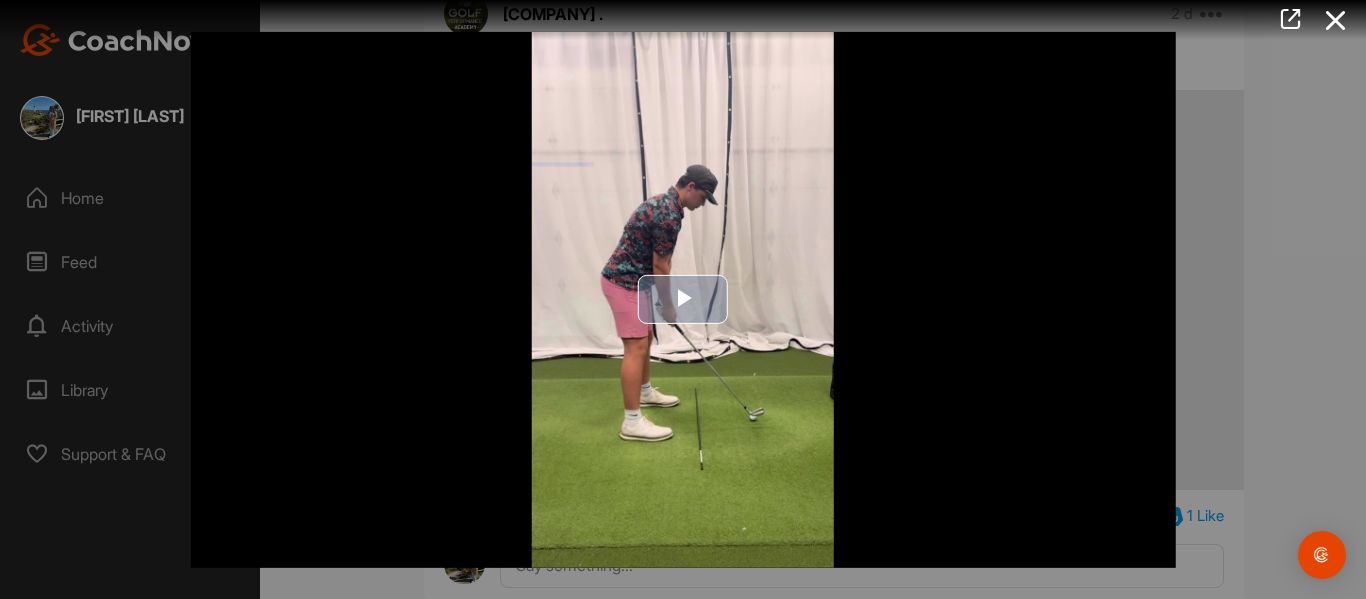 click at bounding box center (683, 300) 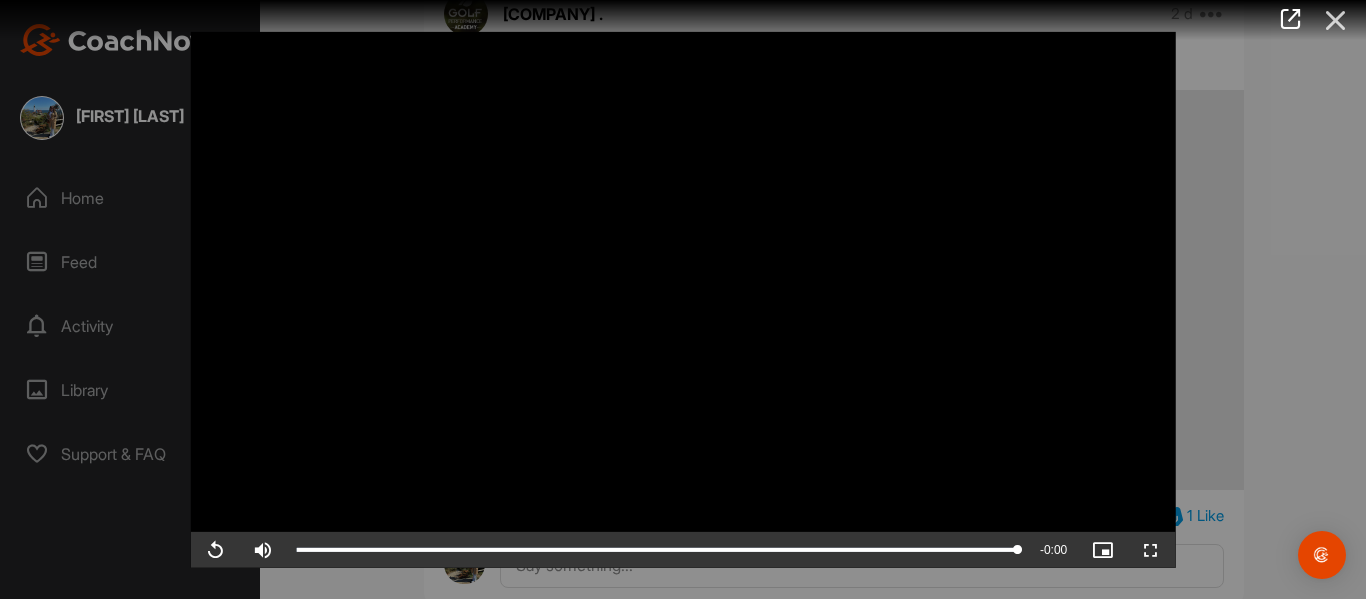 click at bounding box center (1336, 20) 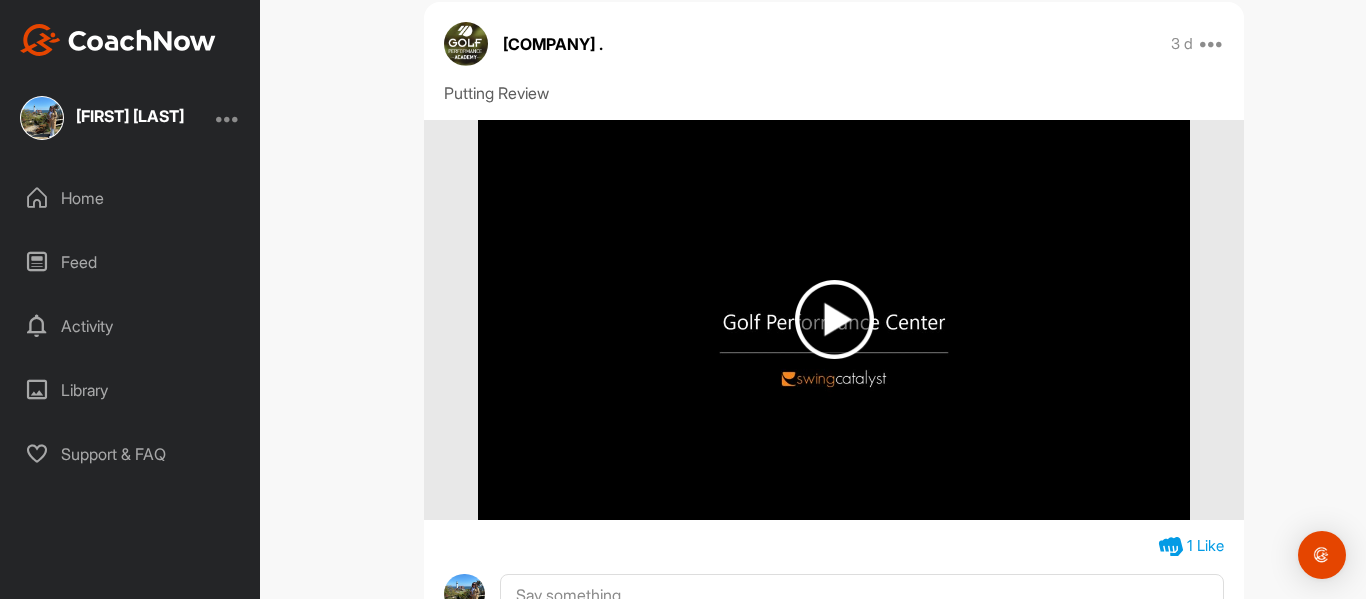 scroll, scrollTop: 2001, scrollLeft: 0, axis: vertical 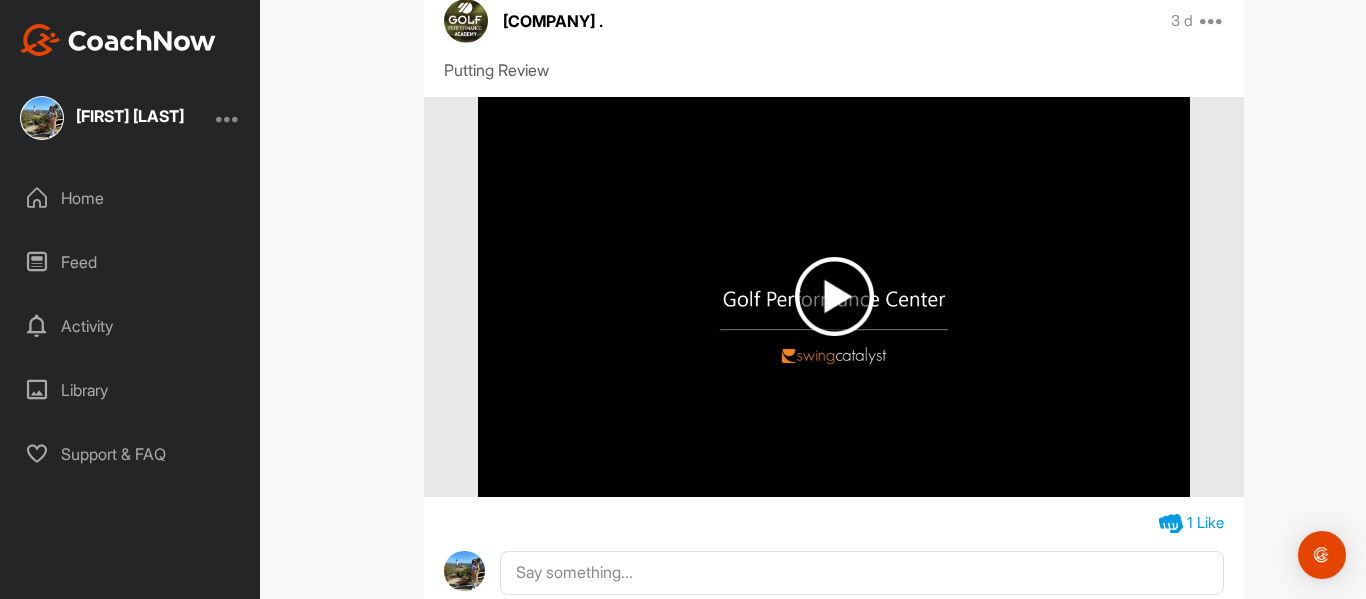 click at bounding box center [834, 296] 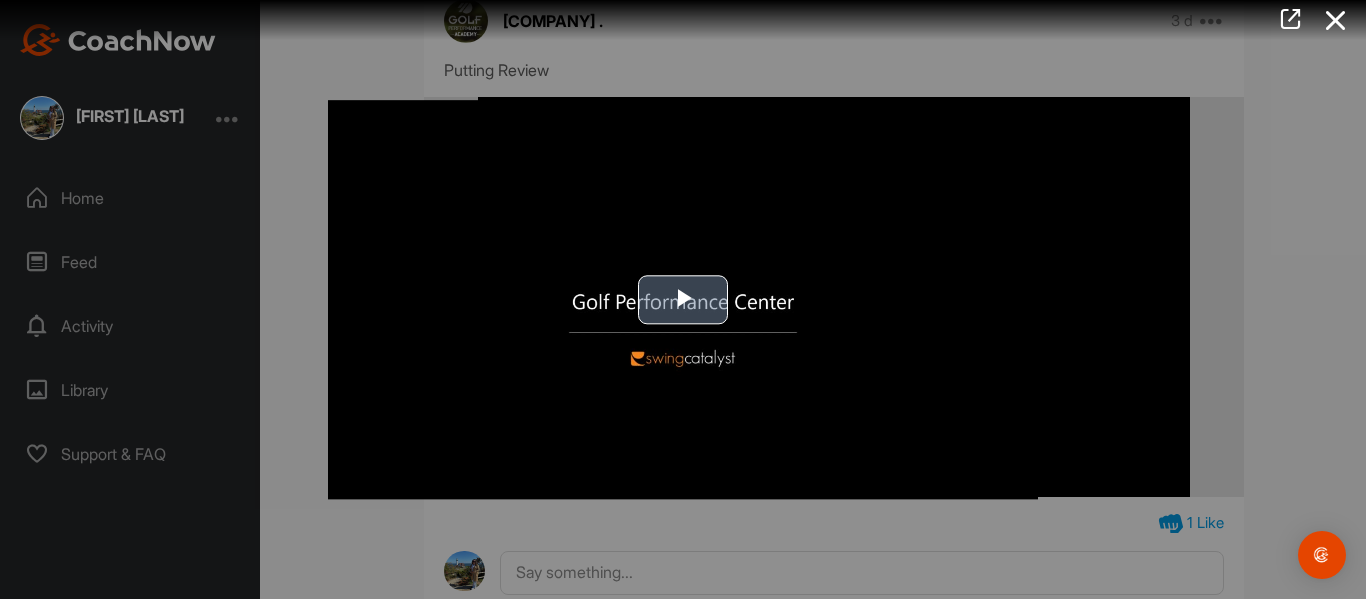 click at bounding box center [683, 300] 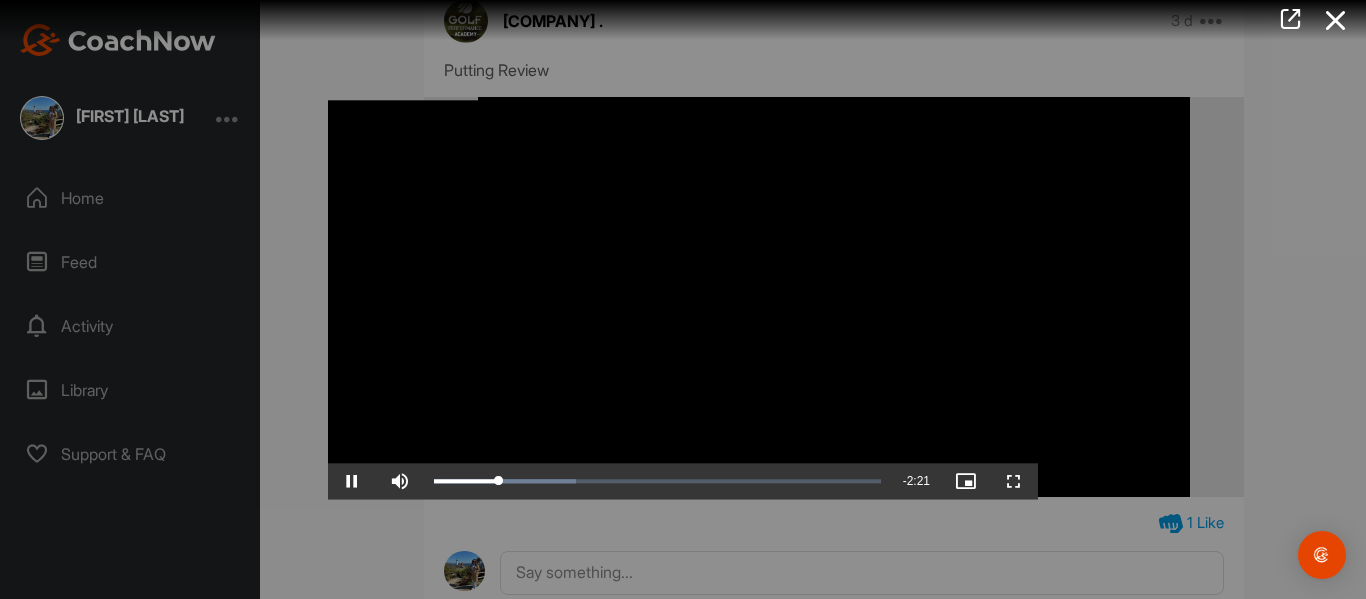 click at bounding box center (683, 299) 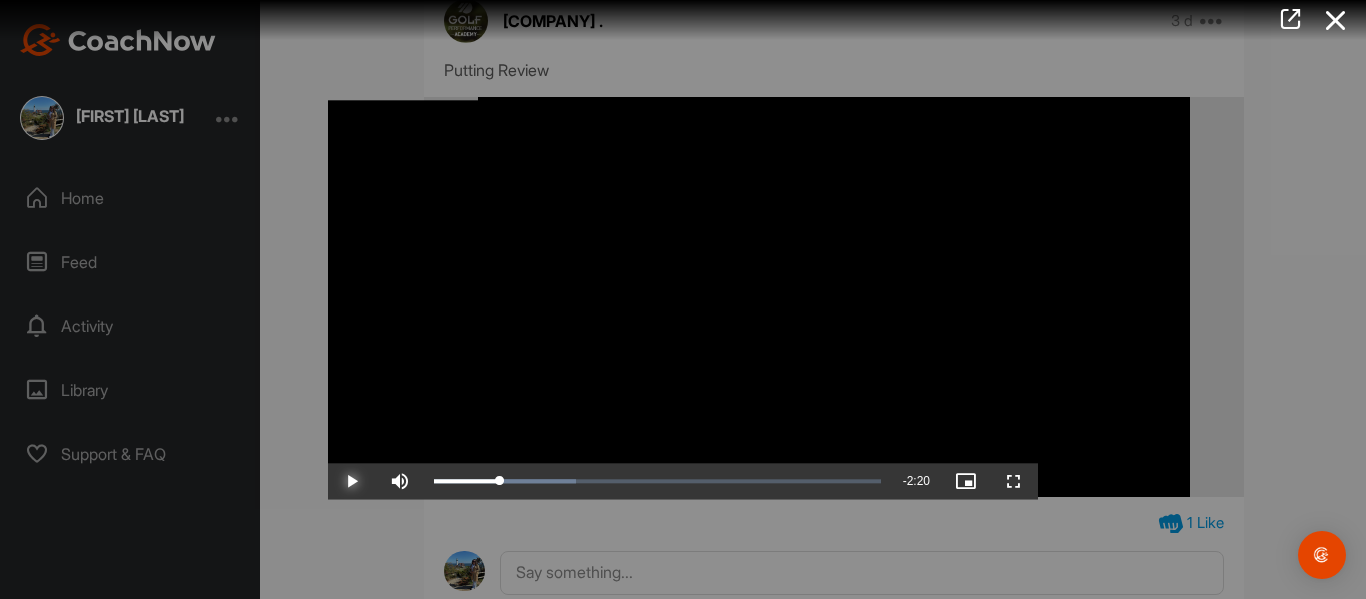 click at bounding box center [352, 481] 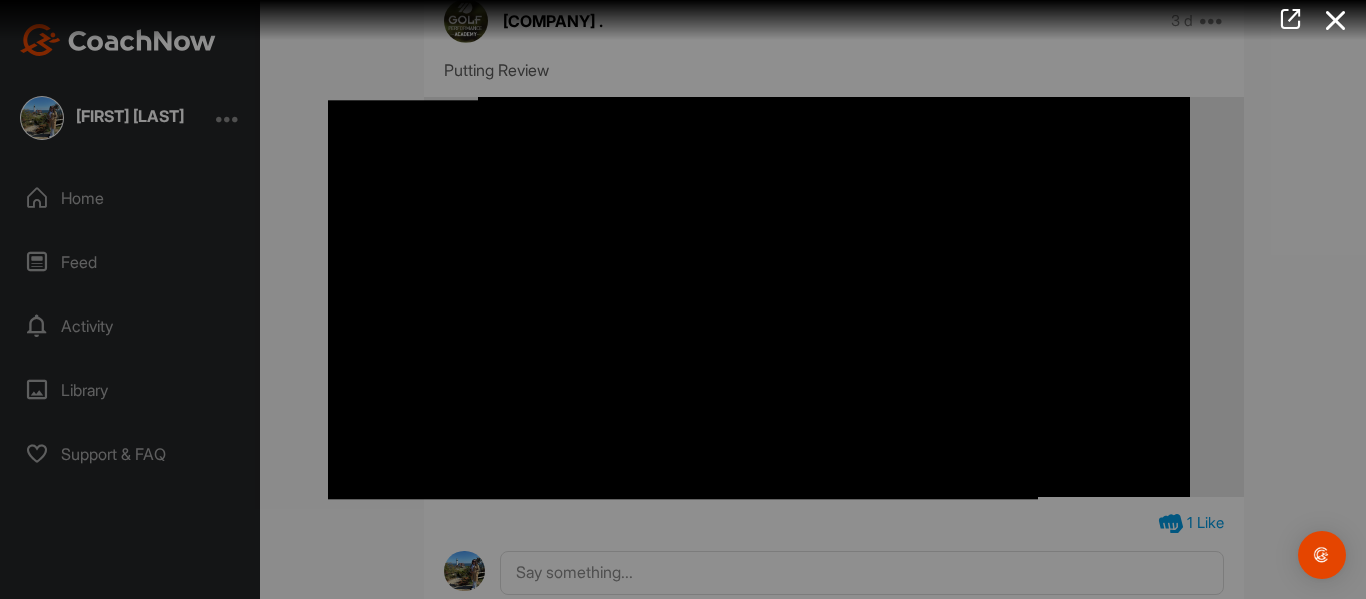 click at bounding box center (683, 299) 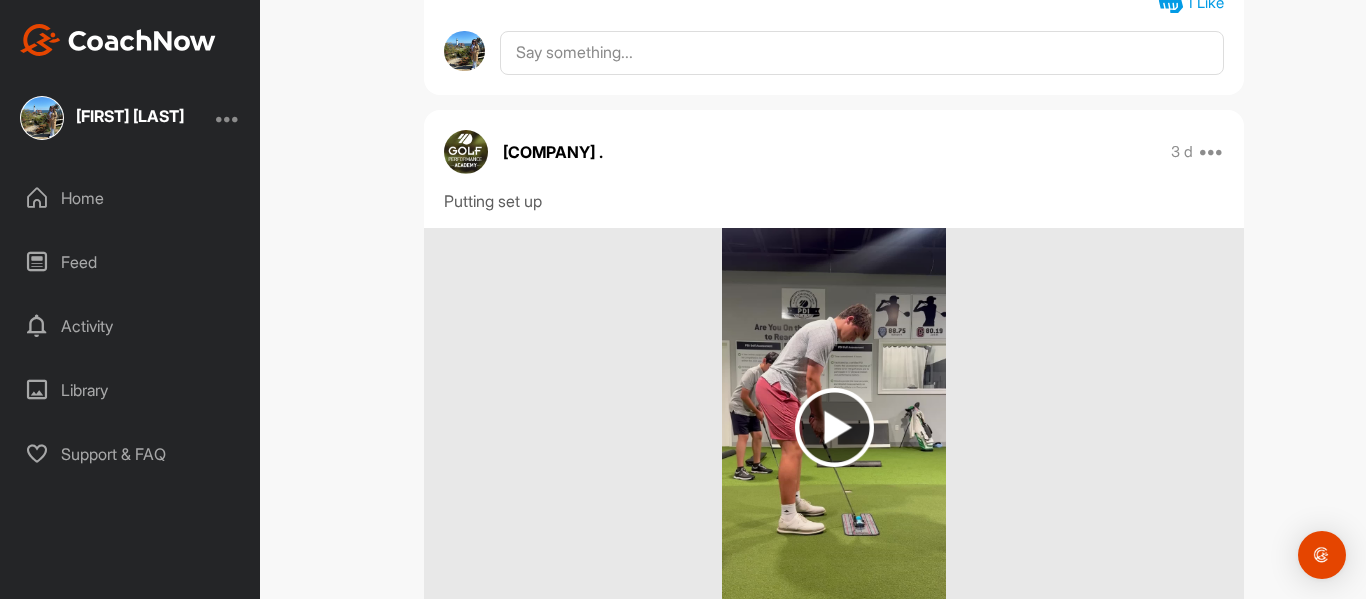 scroll, scrollTop: 2537, scrollLeft: 0, axis: vertical 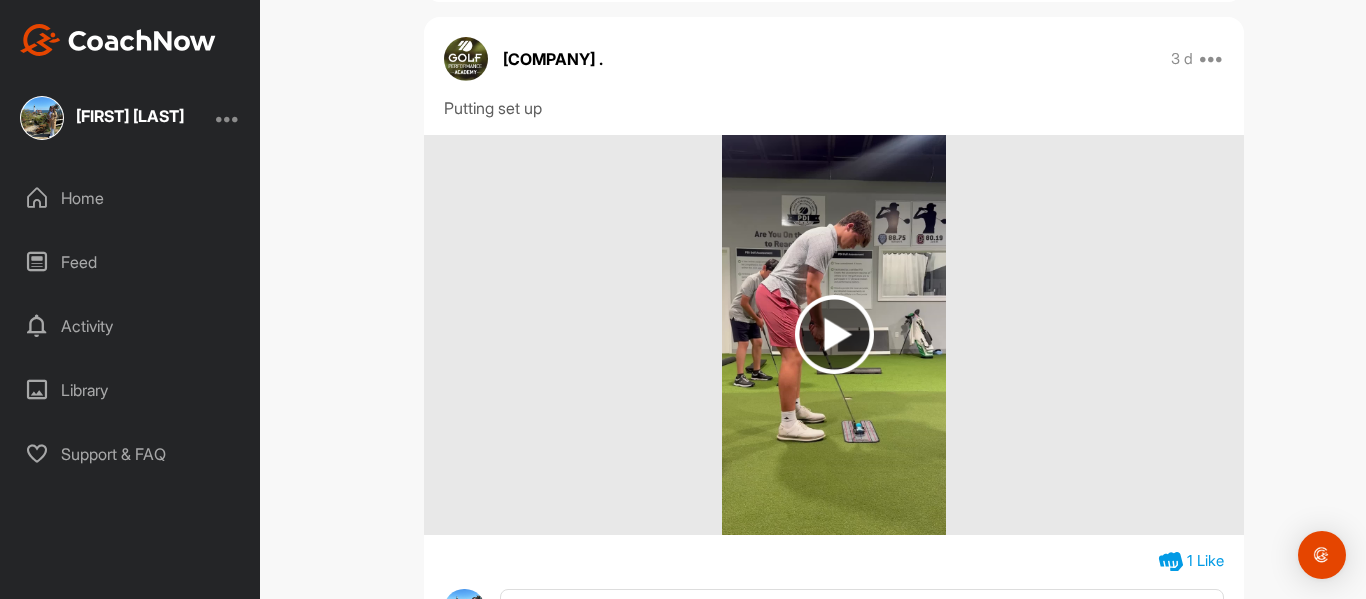 click at bounding box center (834, 334) 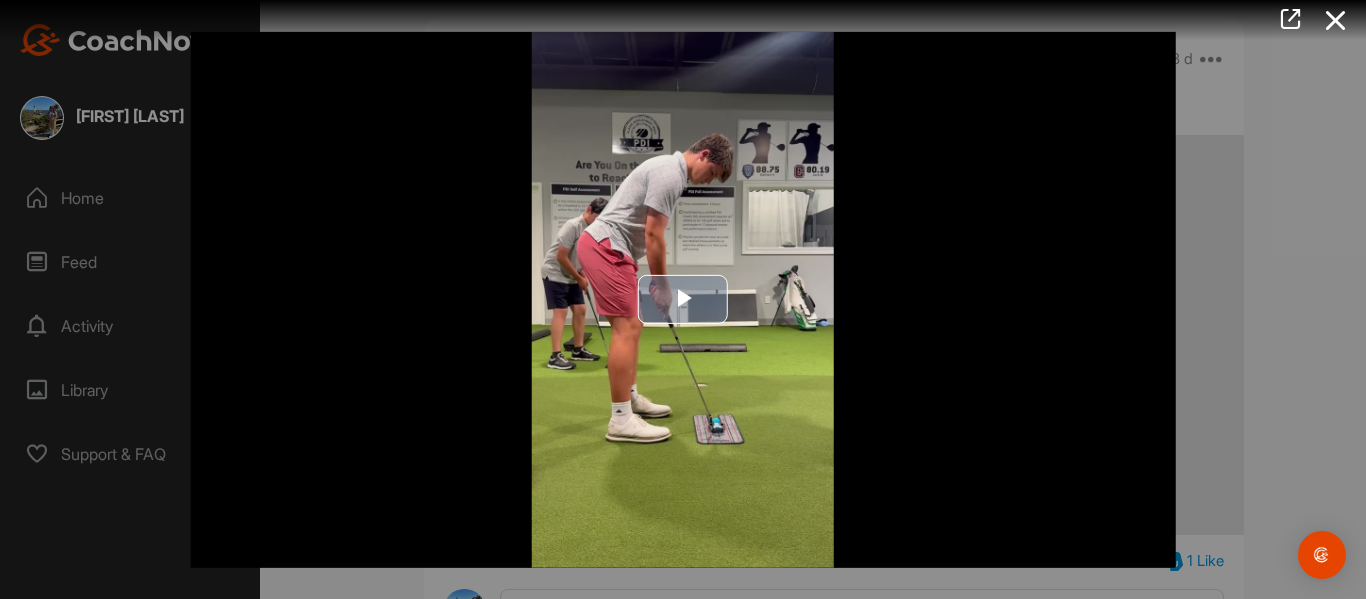 click at bounding box center (683, 300) 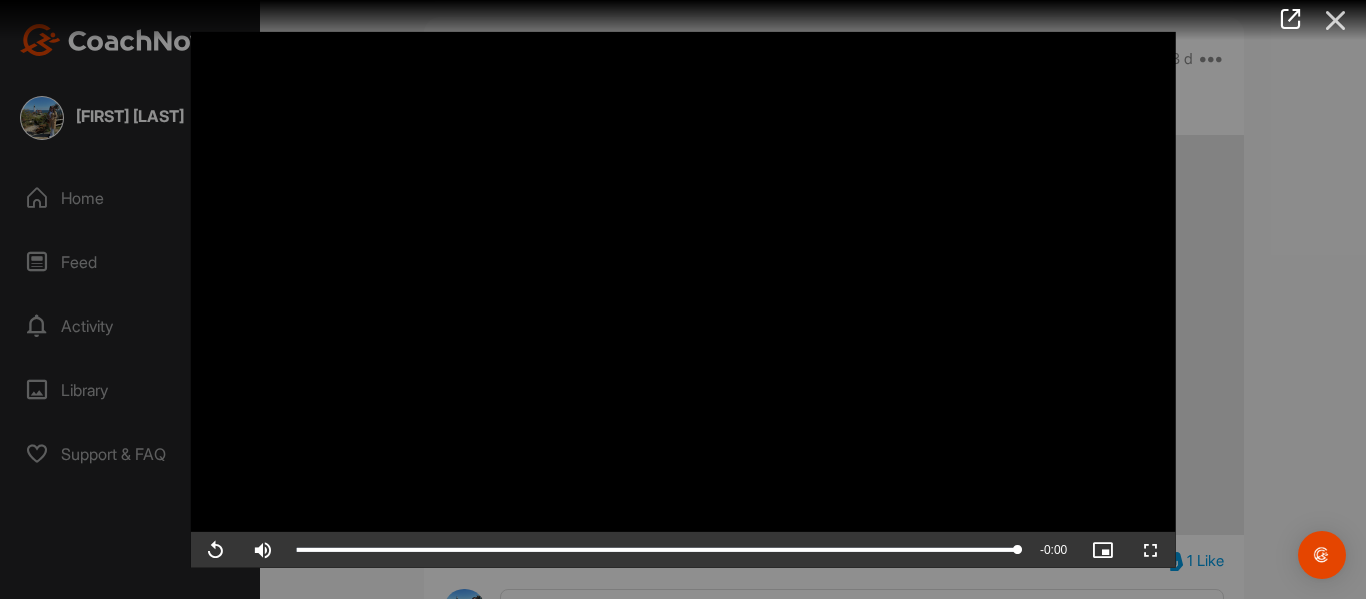 click at bounding box center (1336, 20) 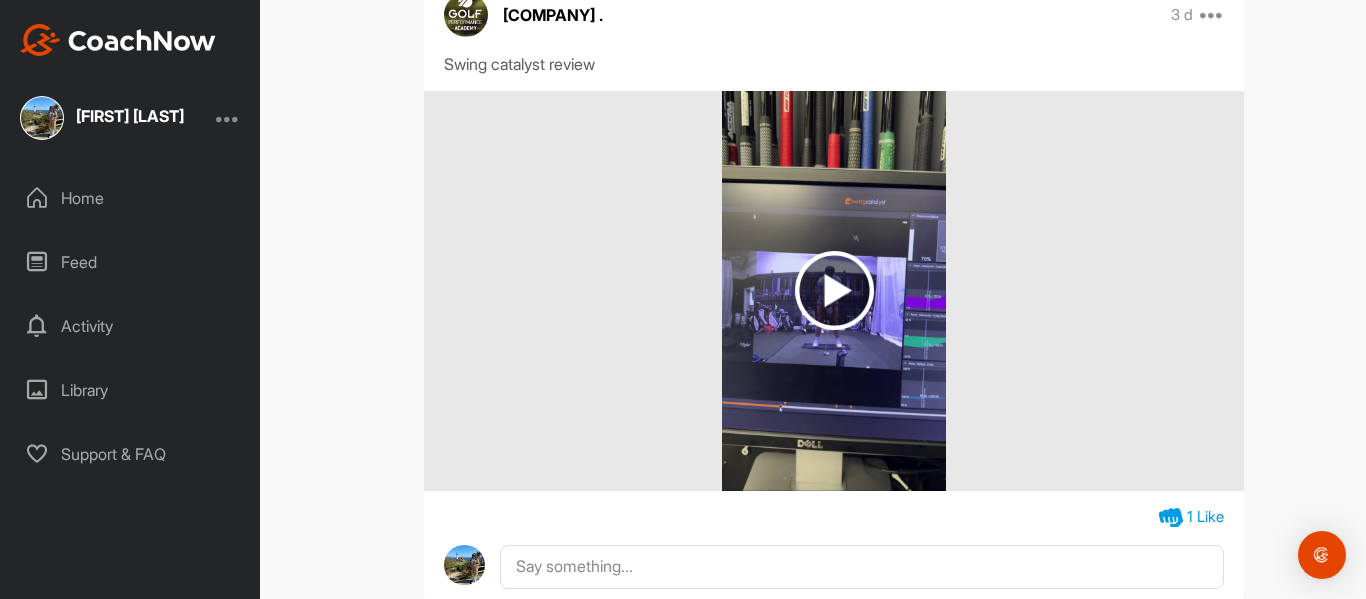 scroll, scrollTop: 3340, scrollLeft: 0, axis: vertical 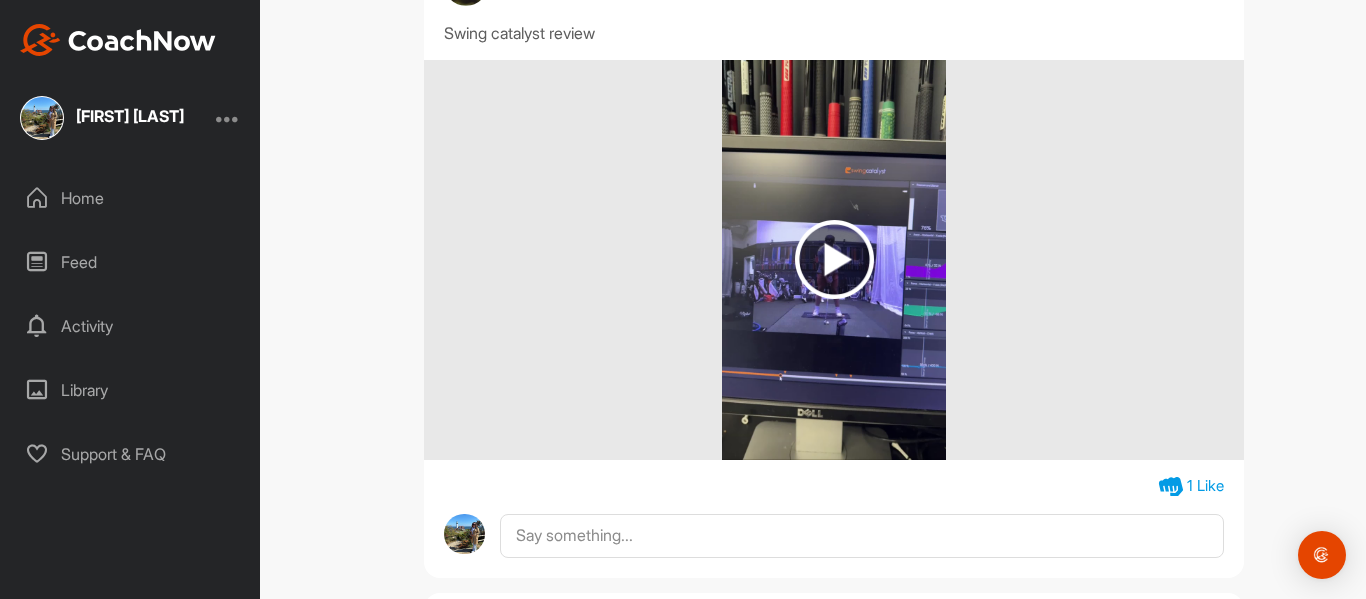 click at bounding box center (834, 259) 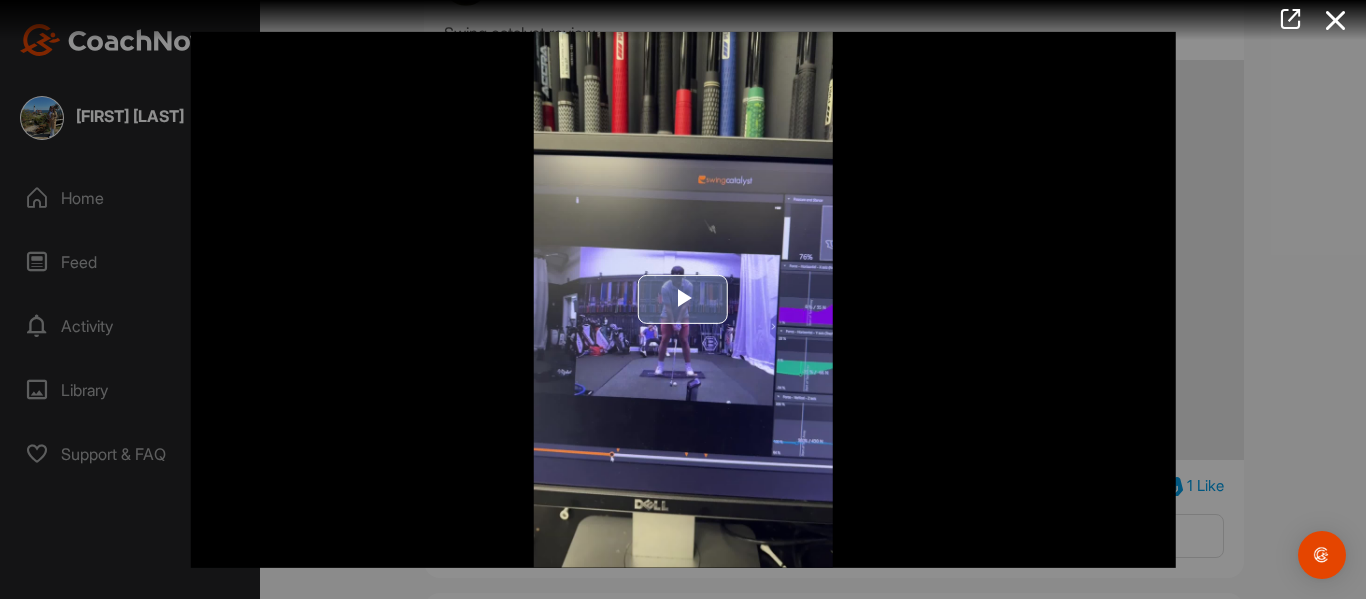 click at bounding box center [683, 300] 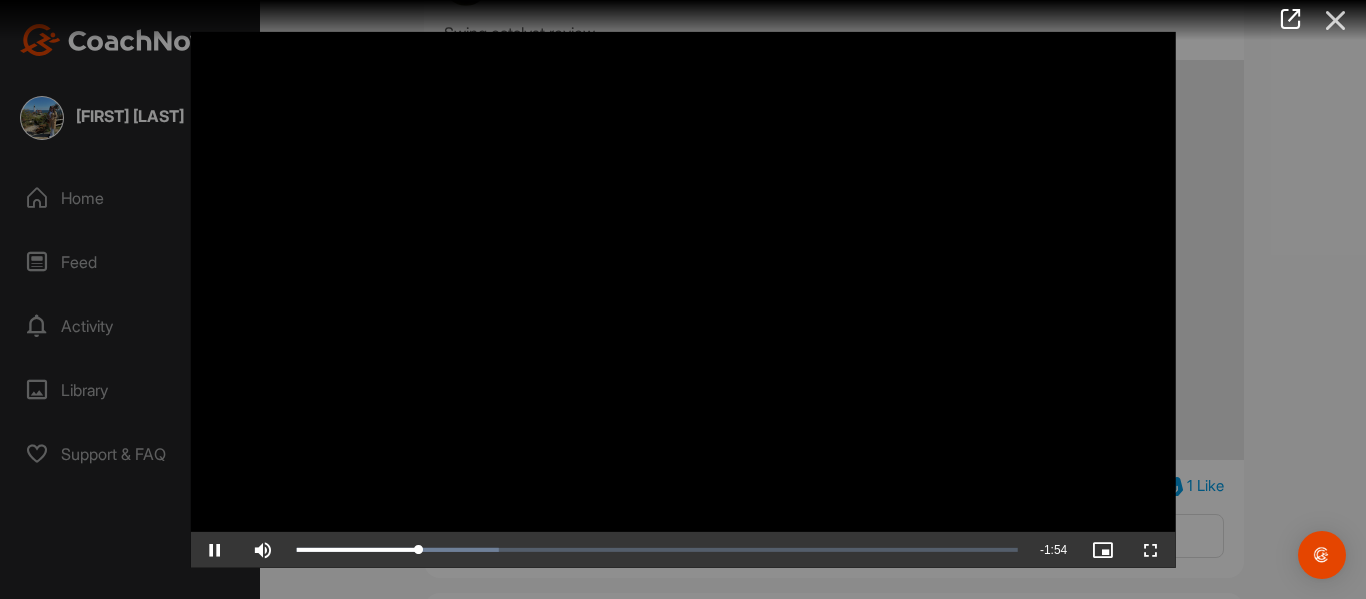 click at bounding box center [1336, 20] 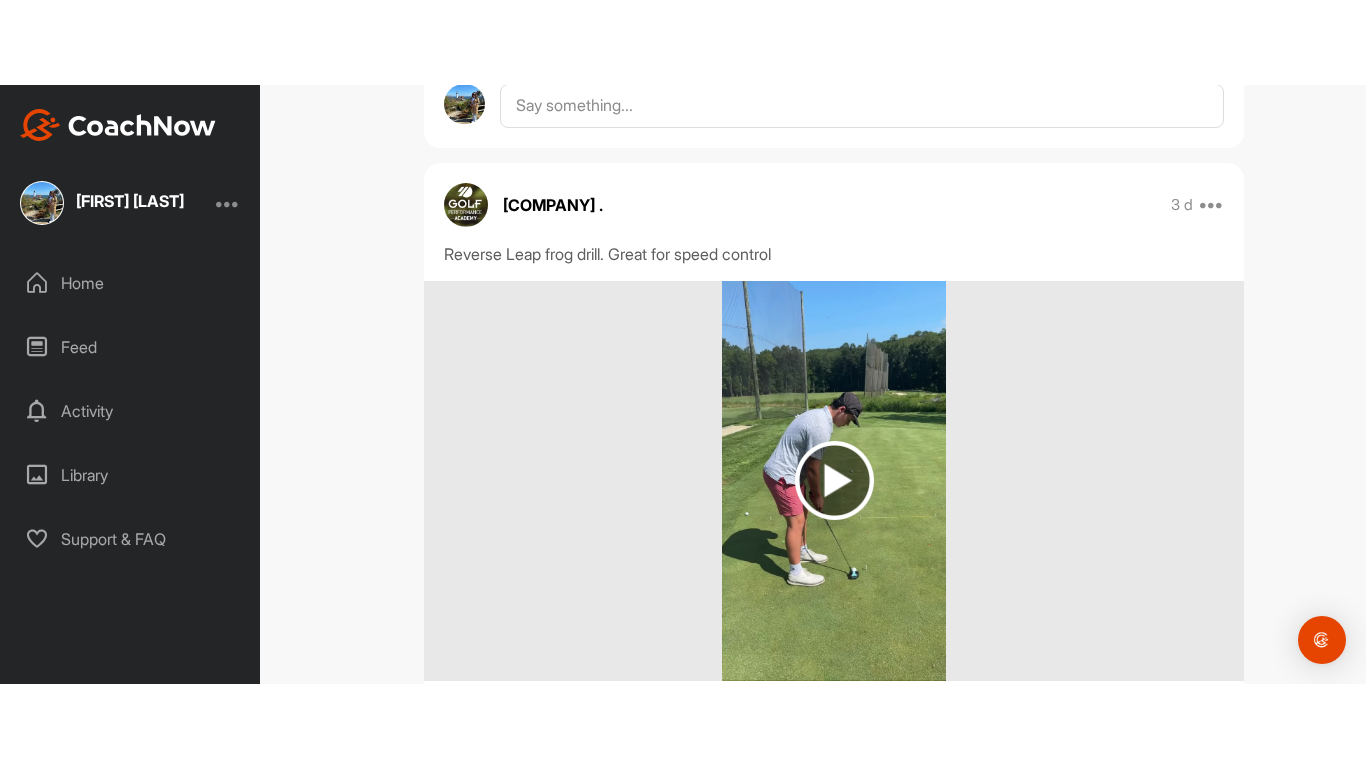 scroll, scrollTop: 3879, scrollLeft: 0, axis: vertical 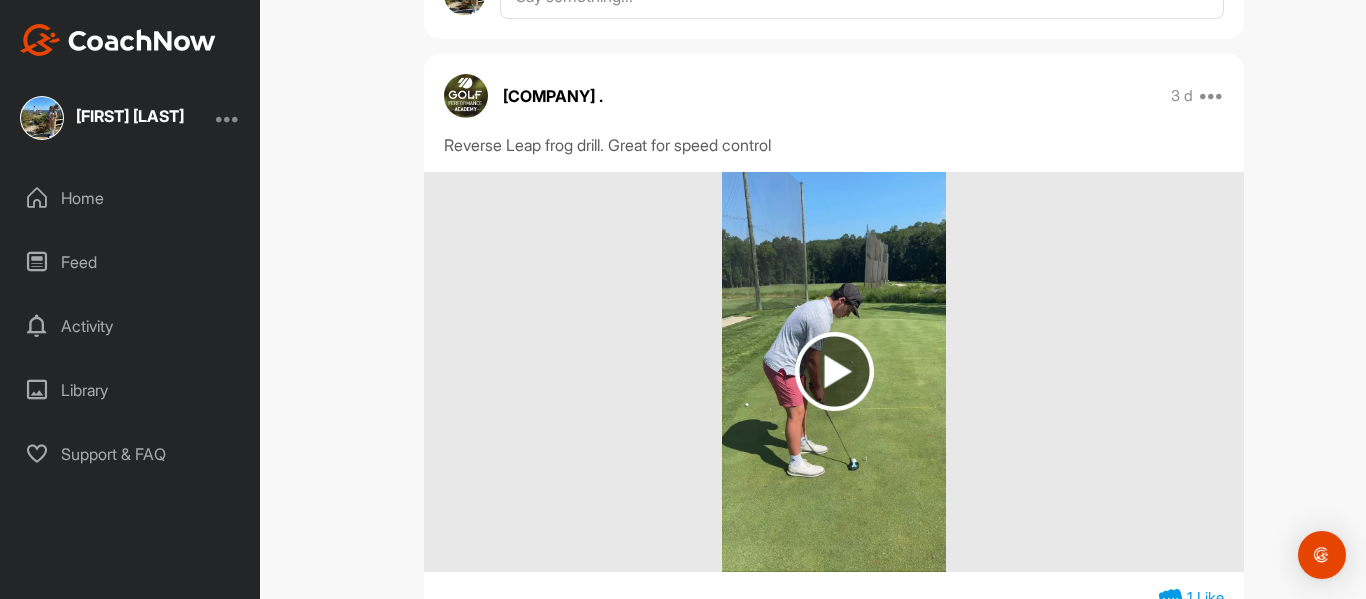 click at bounding box center [834, 371] 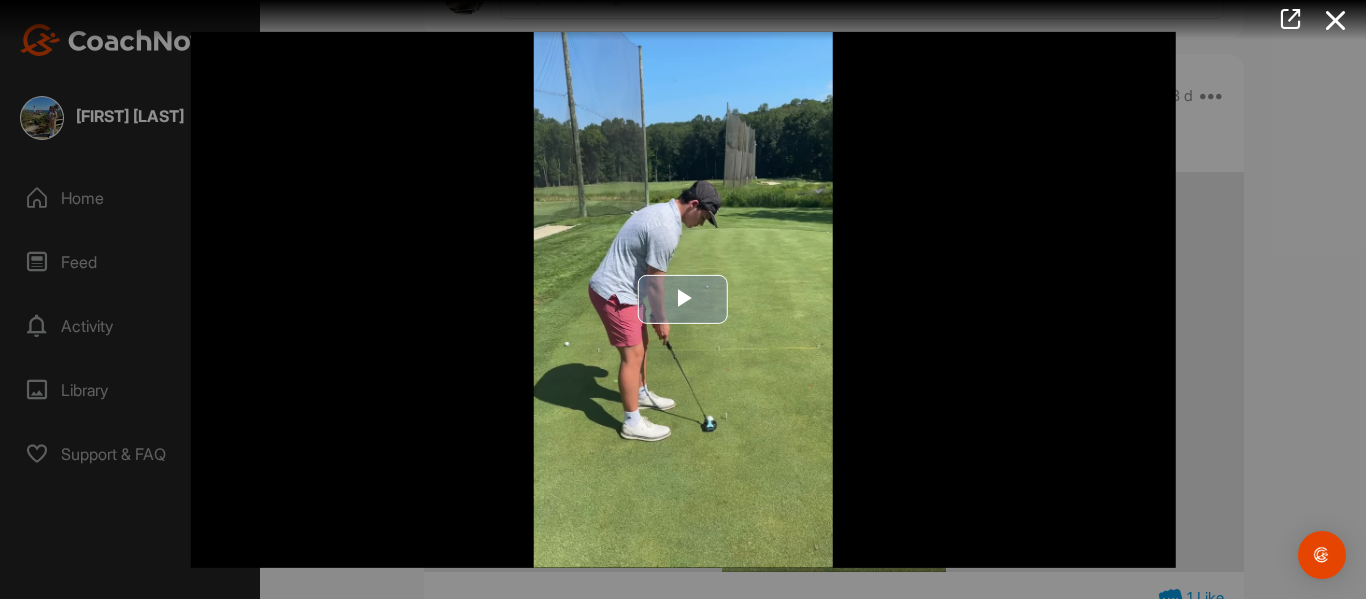 click at bounding box center (683, 300) 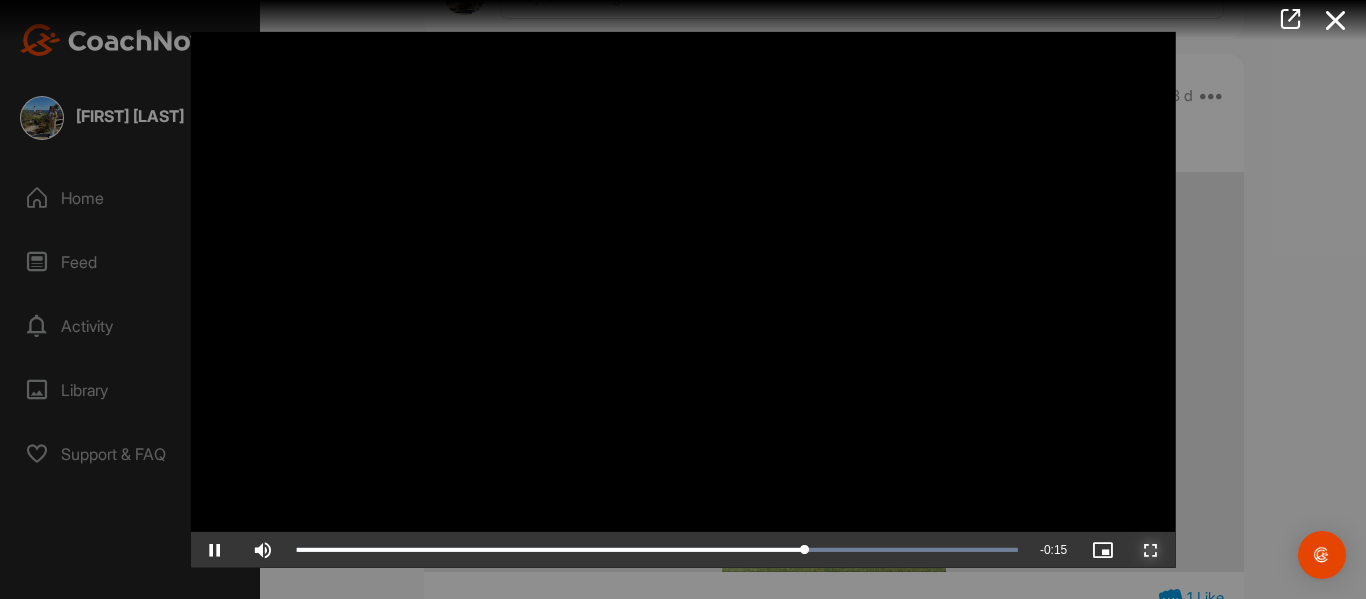 click at bounding box center (1151, 550) 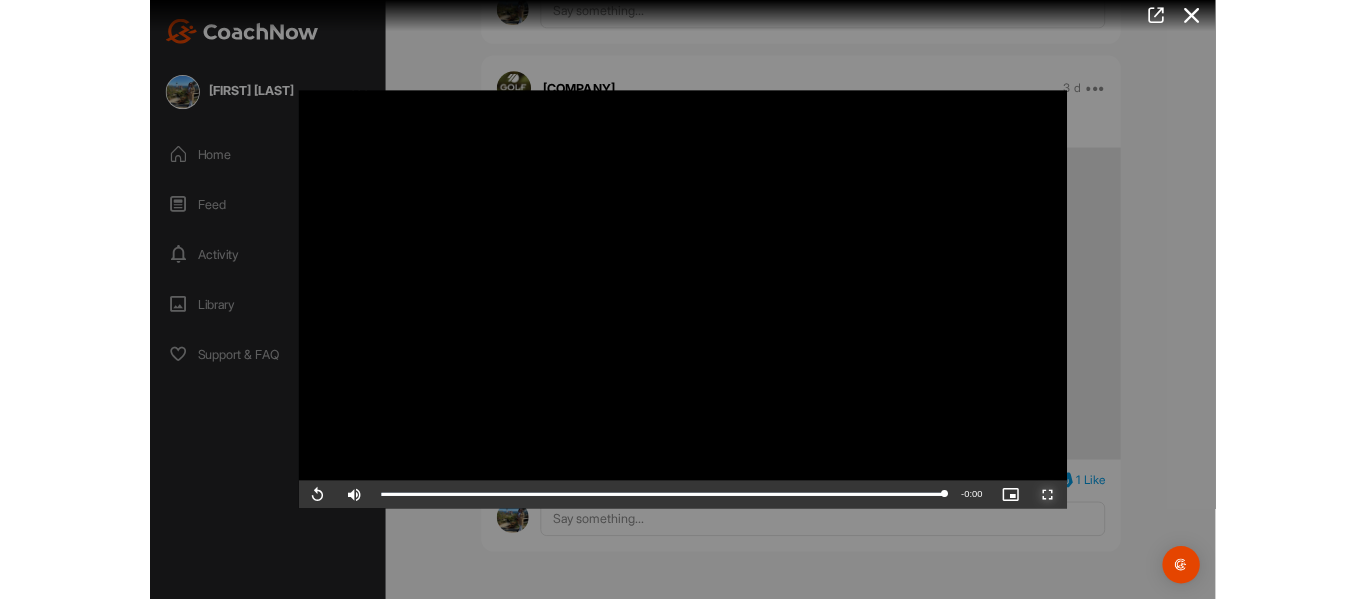 scroll, scrollTop: 3879, scrollLeft: 0, axis: vertical 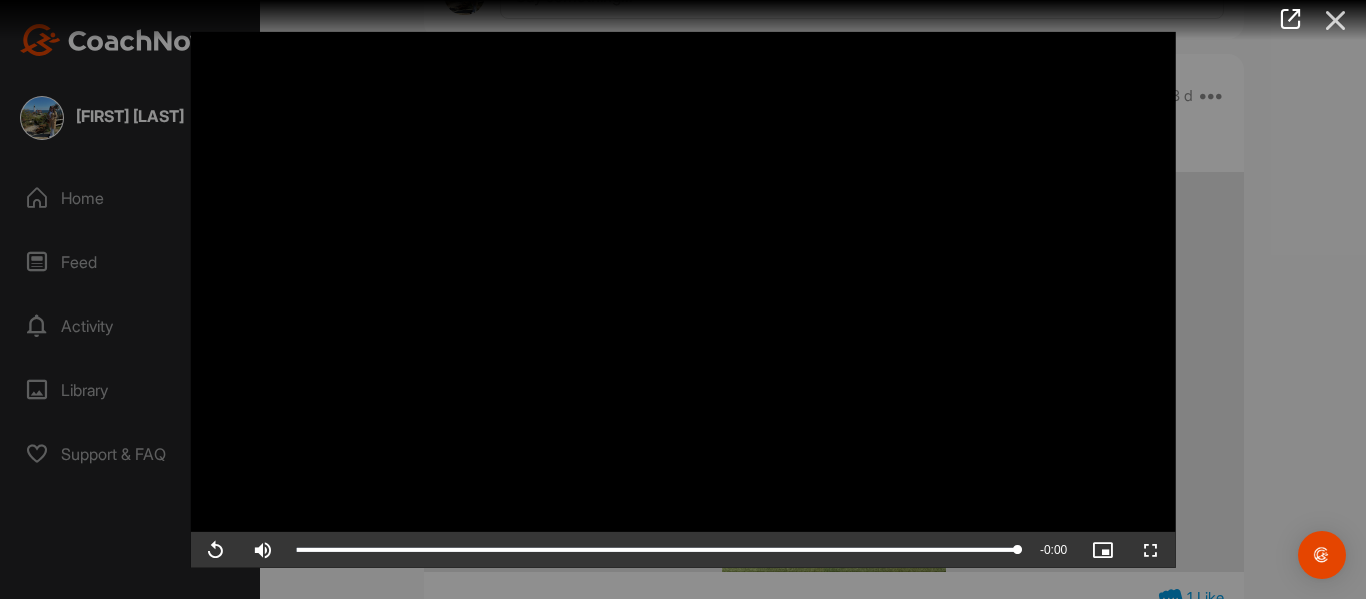 click at bounding box center [1336, 20] 